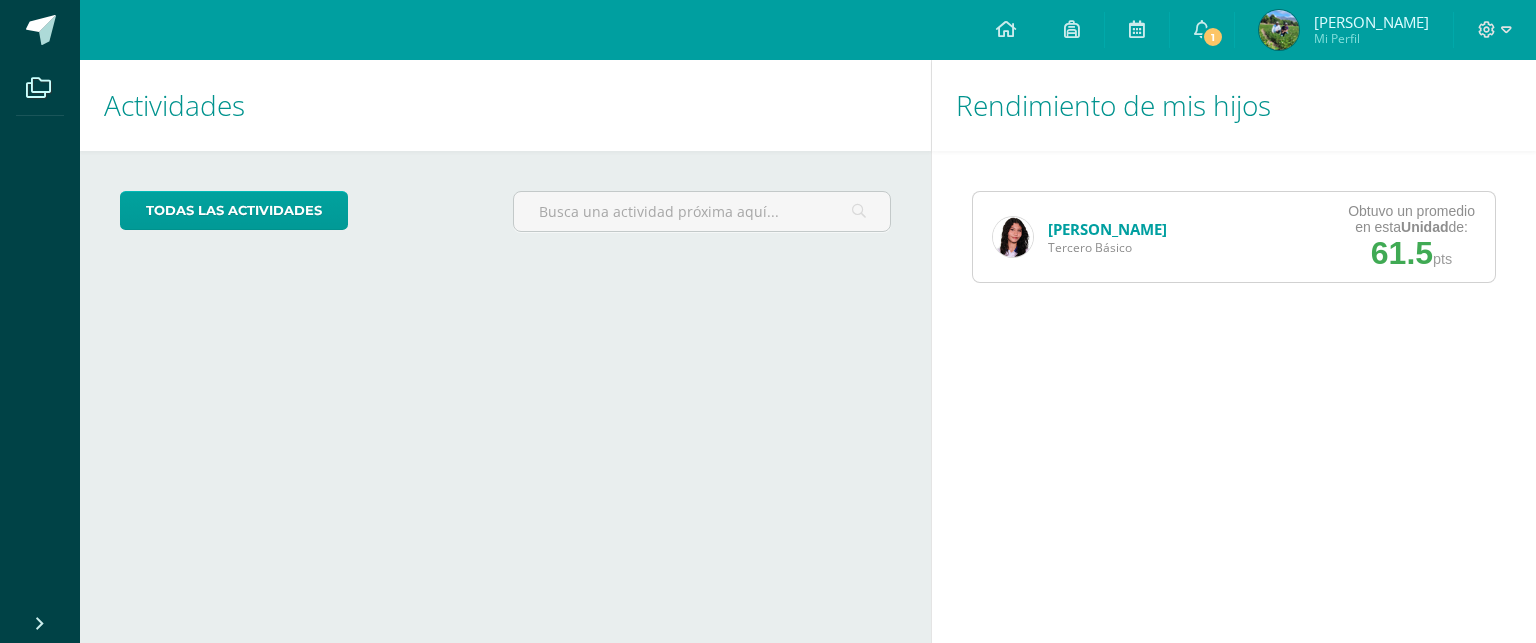 scroll, scrollTop: 0, scrollLeft: 0, axis: both 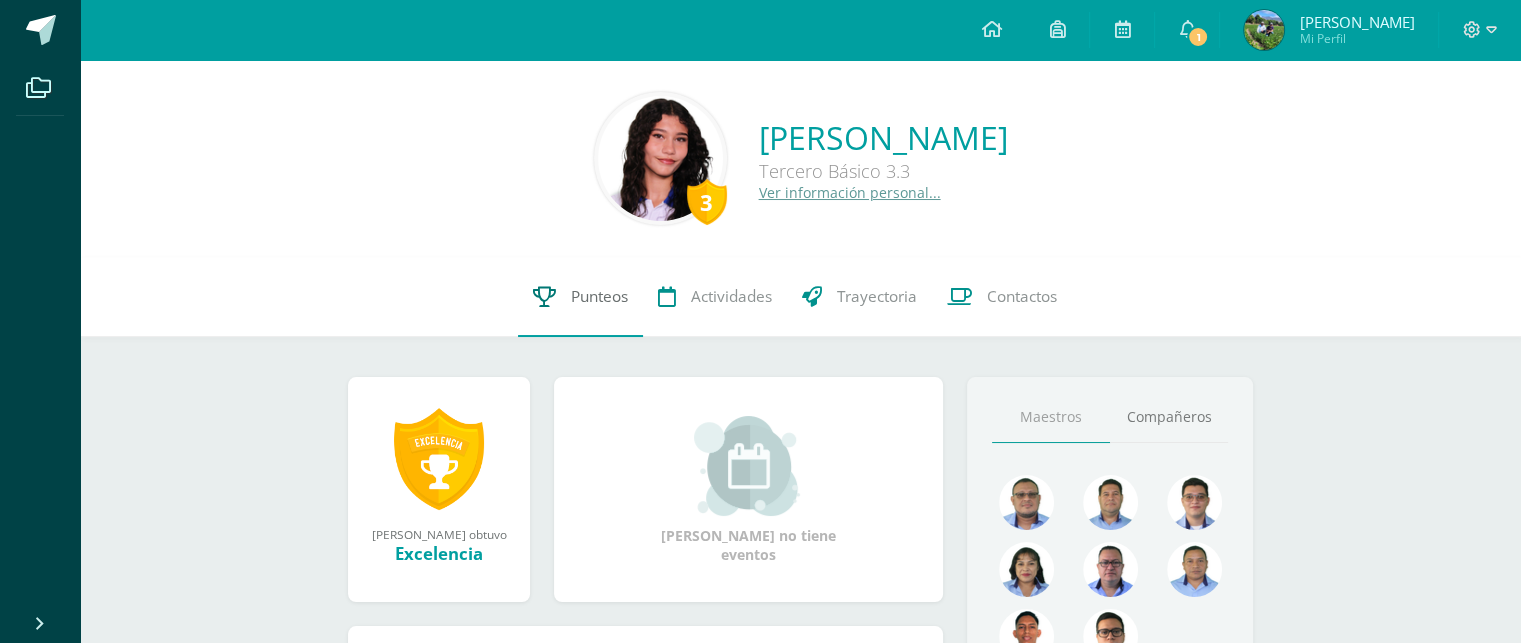 click on "Punteos" at bounding box center [599, 296] 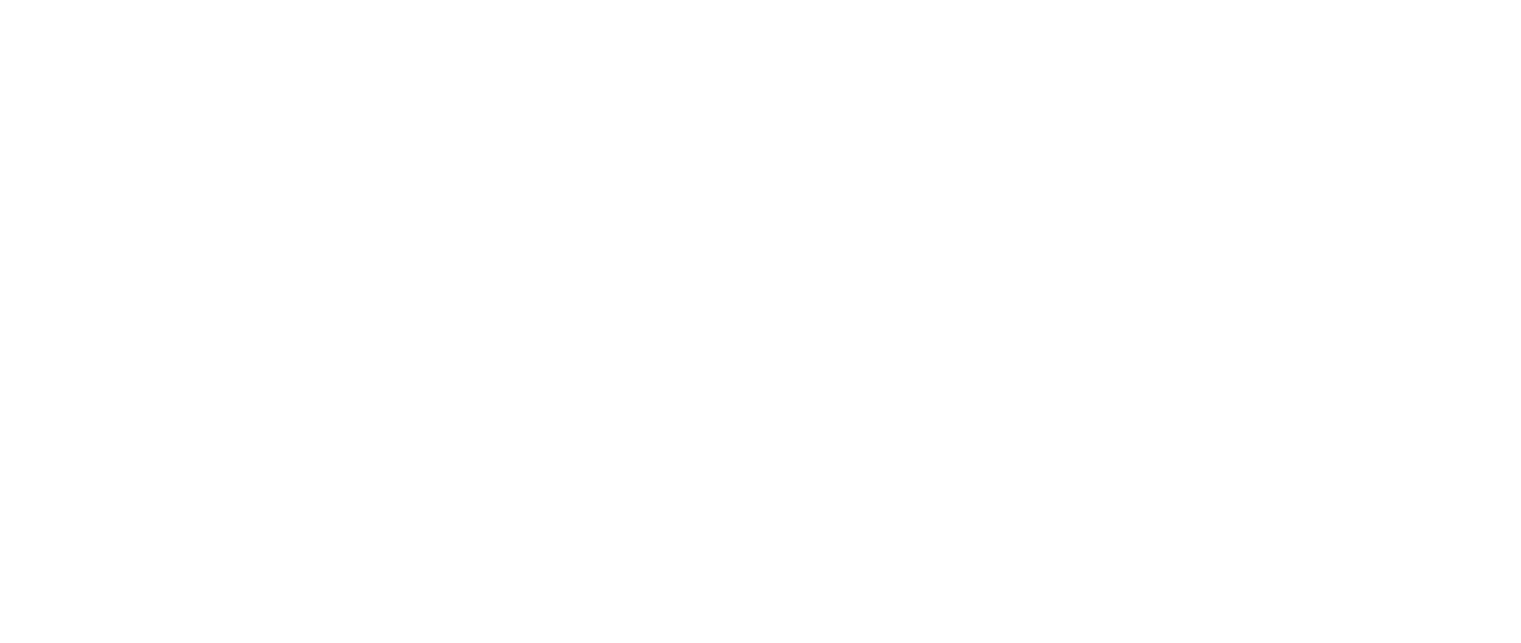 scroll, scrollTop: 0, scrollLeft: 0, axis: both 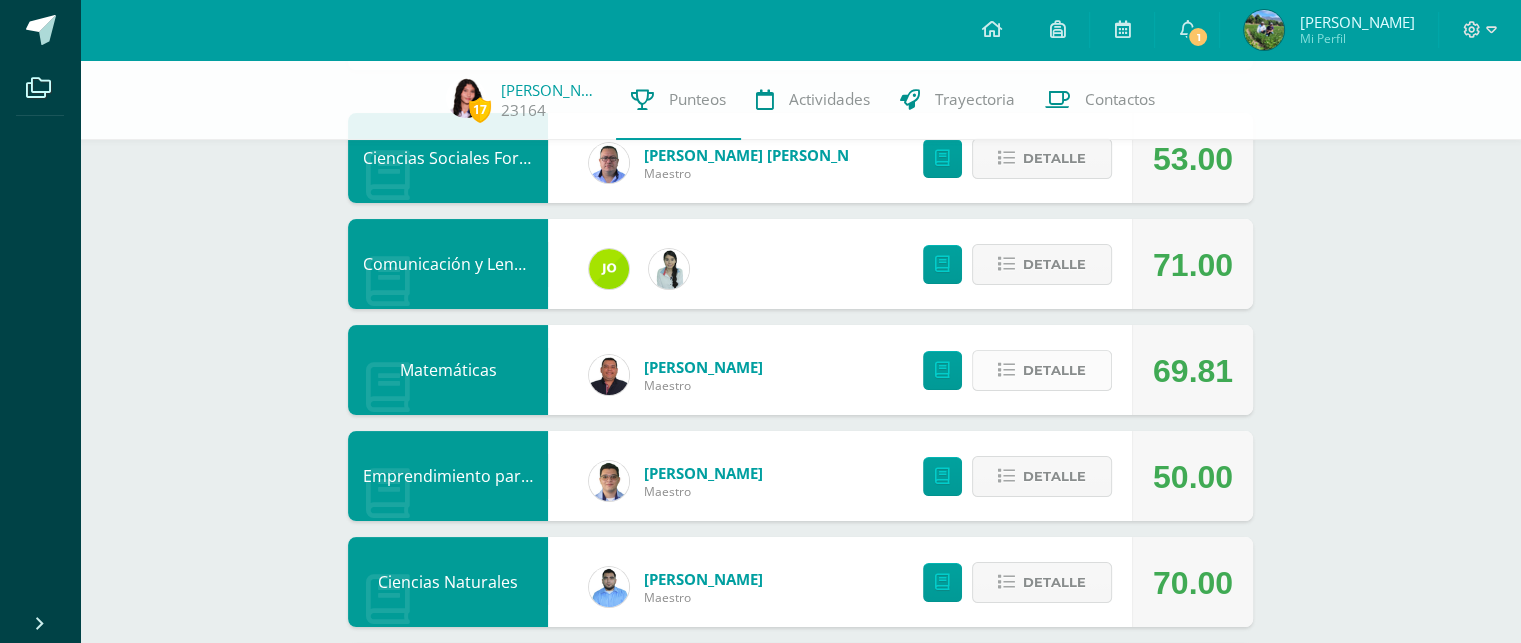click on "Detalle" at bounding box center (1054, 370) 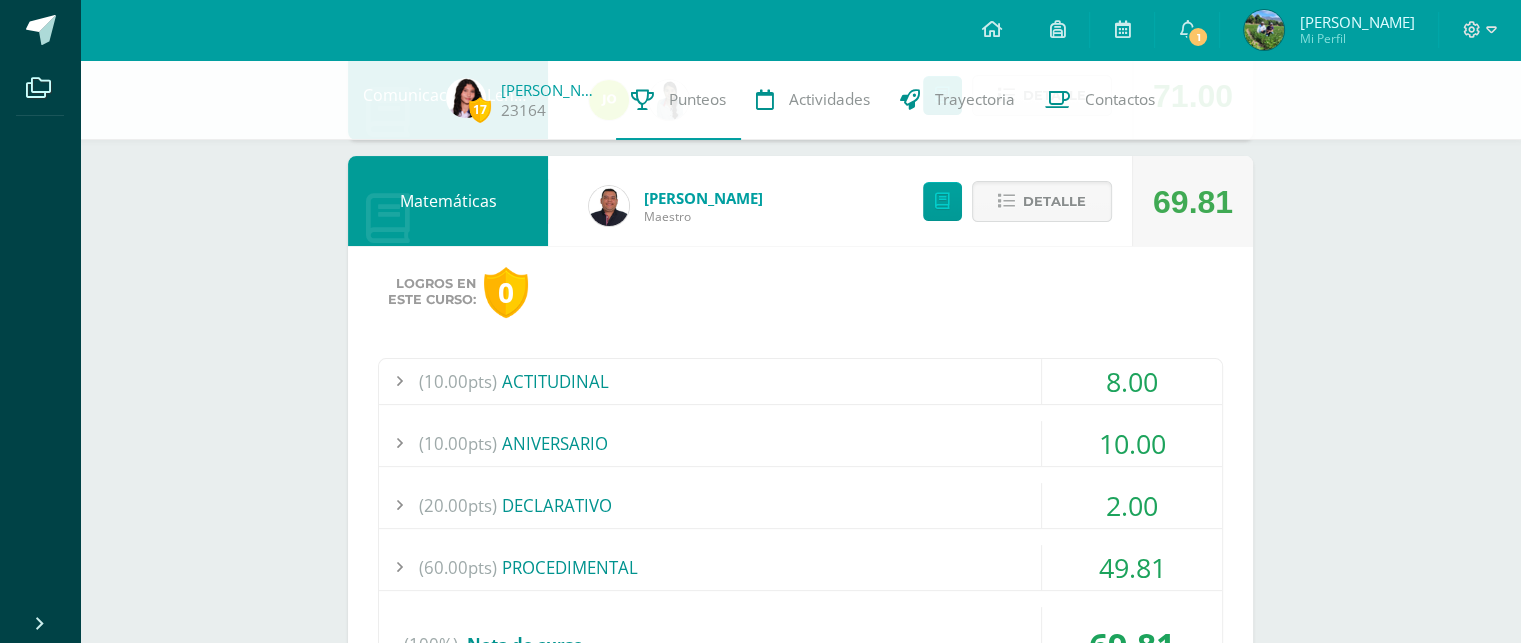 scroll, scrollTop: 377, scrollLeft: 0, axis: vertical 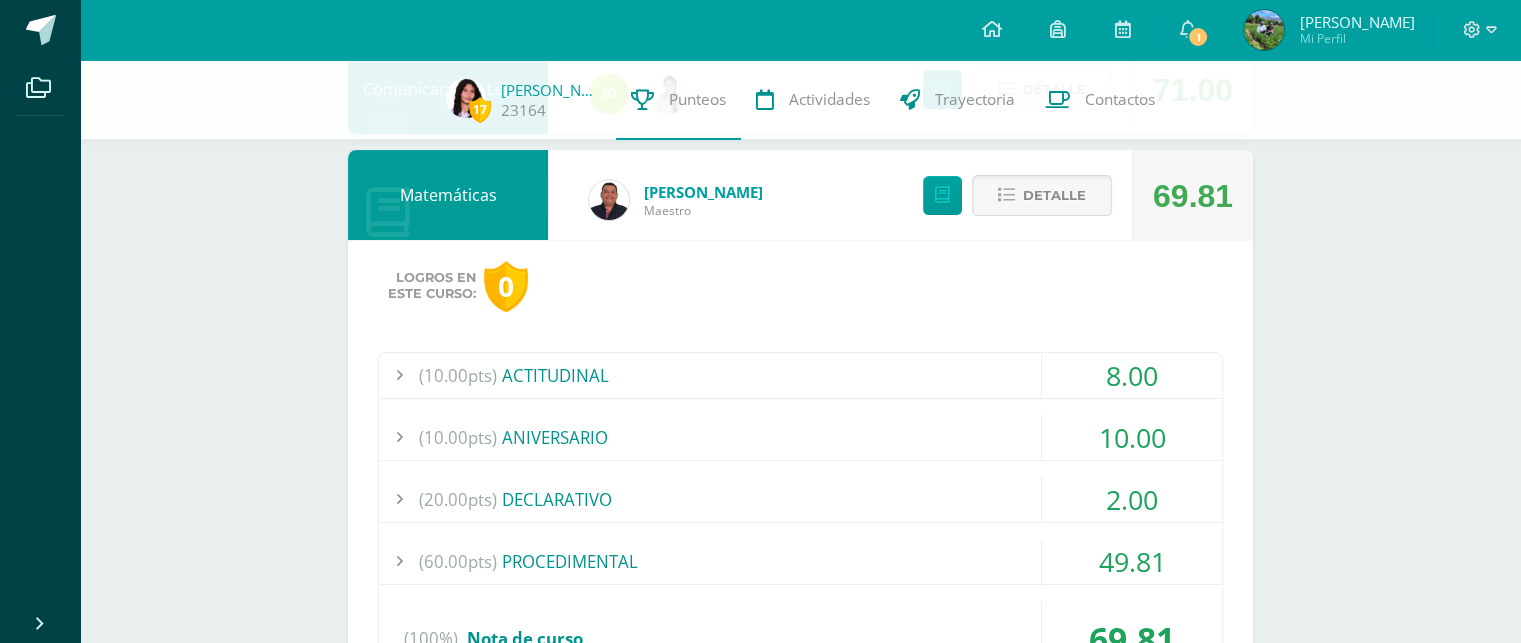click on "(20.00pts)
DECLARATIVO" at bounding box center [800, 499] 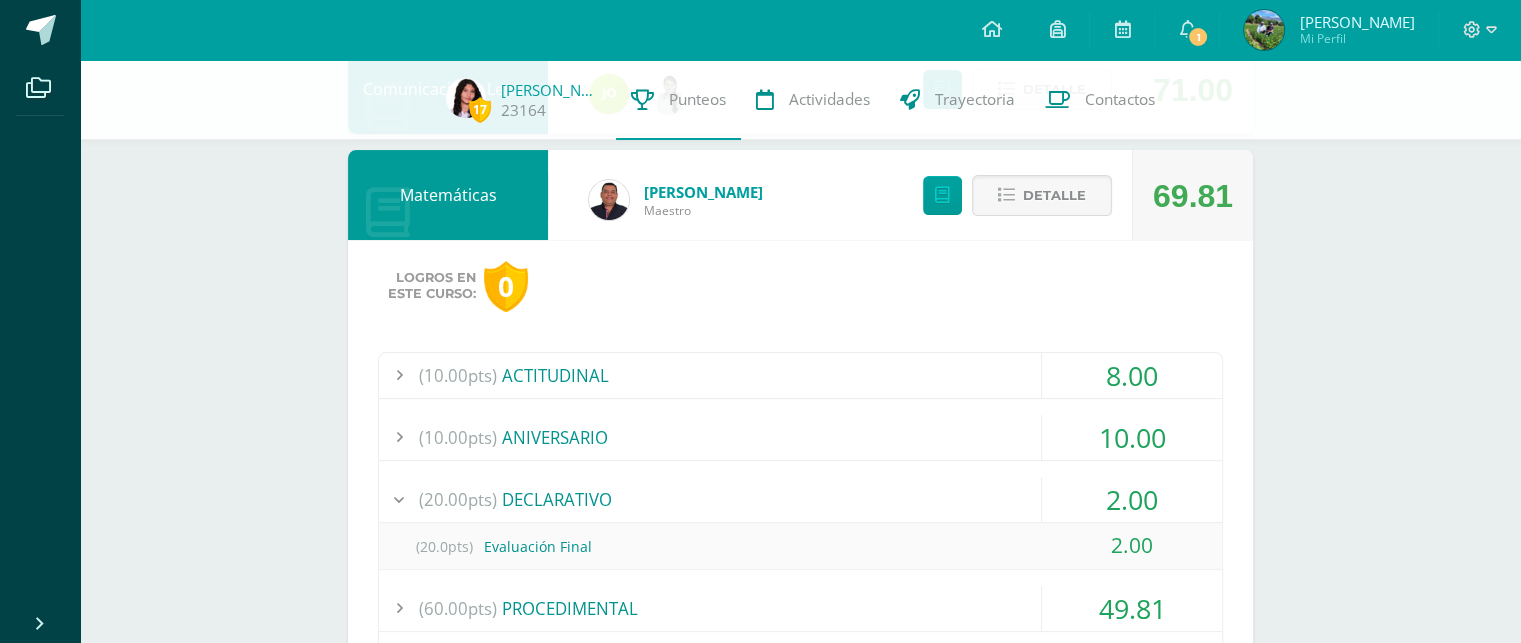 click on "(20.00pts)
DECLARATIVO" at bounding box center [800, 499] 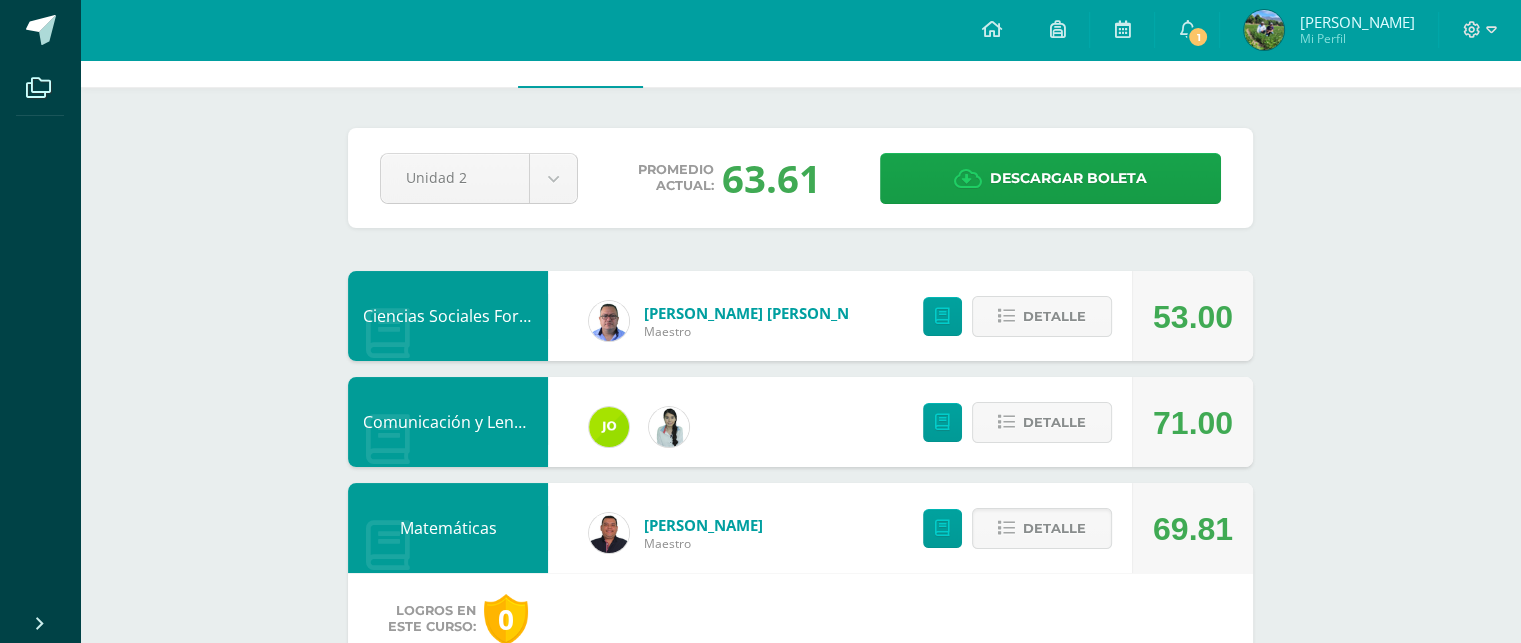 scroll, scrollTop: 0, scrollLeft: 0, axis: both 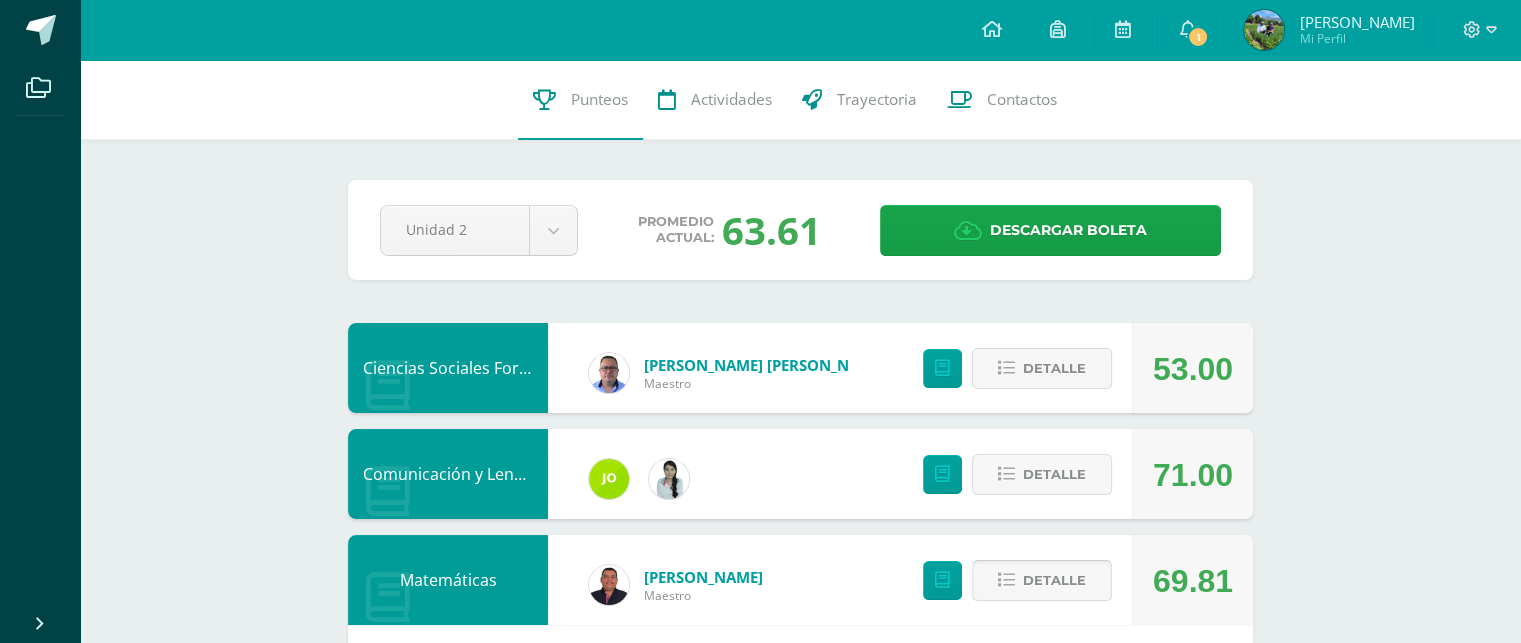 click on "Detalle" at bounding box center (1042, 580) 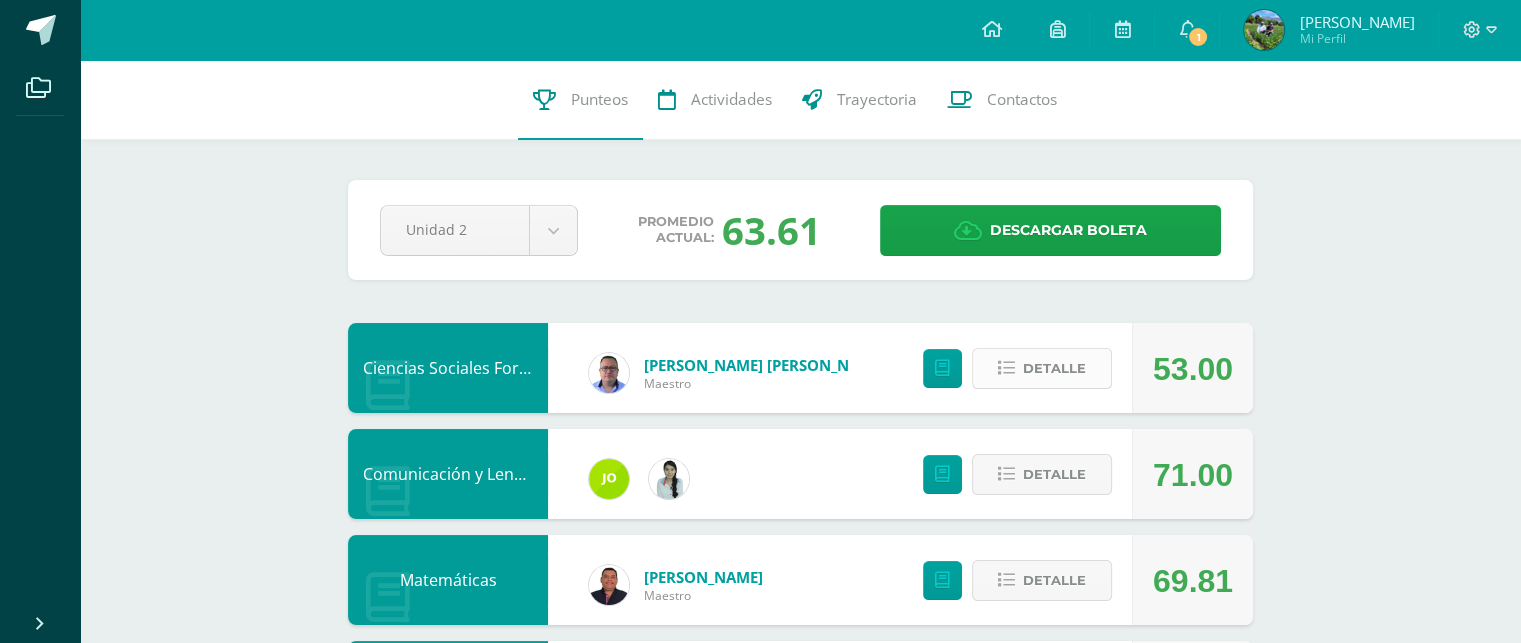 click on "Detalle" at bounding box center (1054, 368) 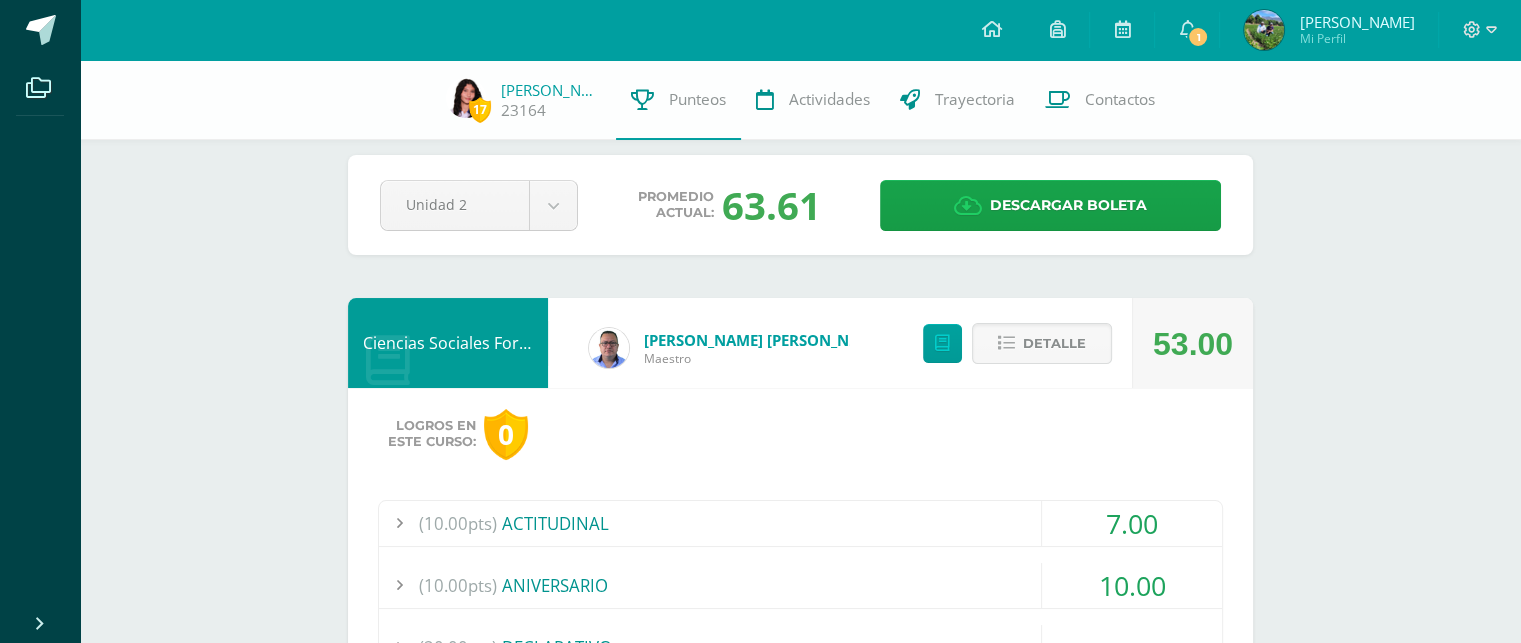 scroll, scrollTop: 0, scrollLeft: 0, axis: both 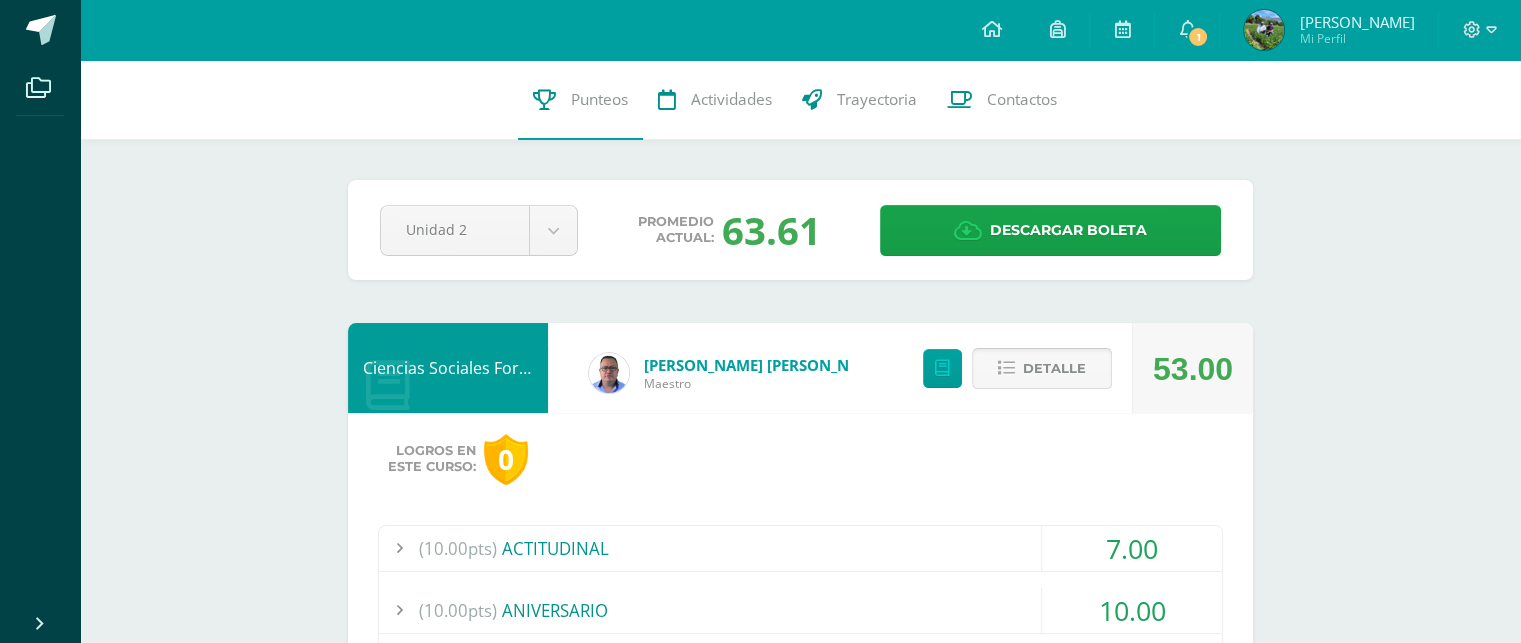 click on "Detalle" at bounding box center (1054, 368) 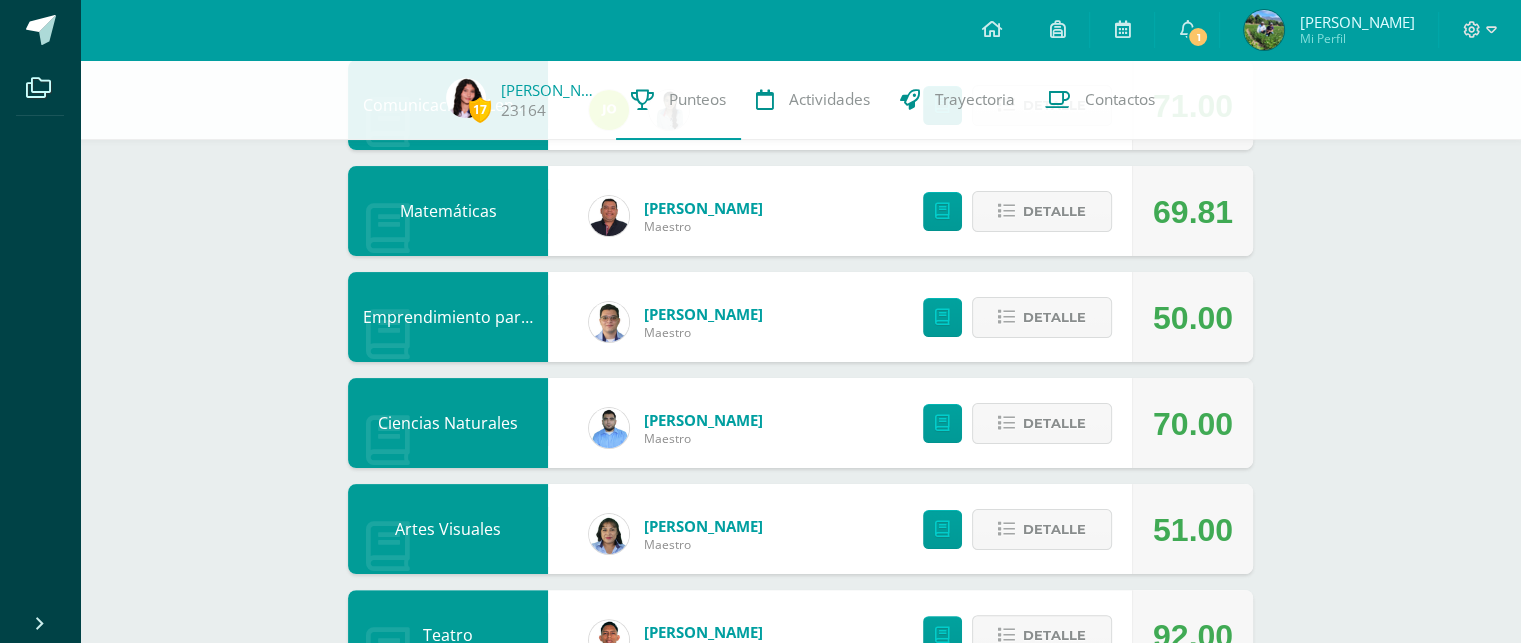 scroll, scrollTop: 369, scrollLeft: 0, axis: vertical 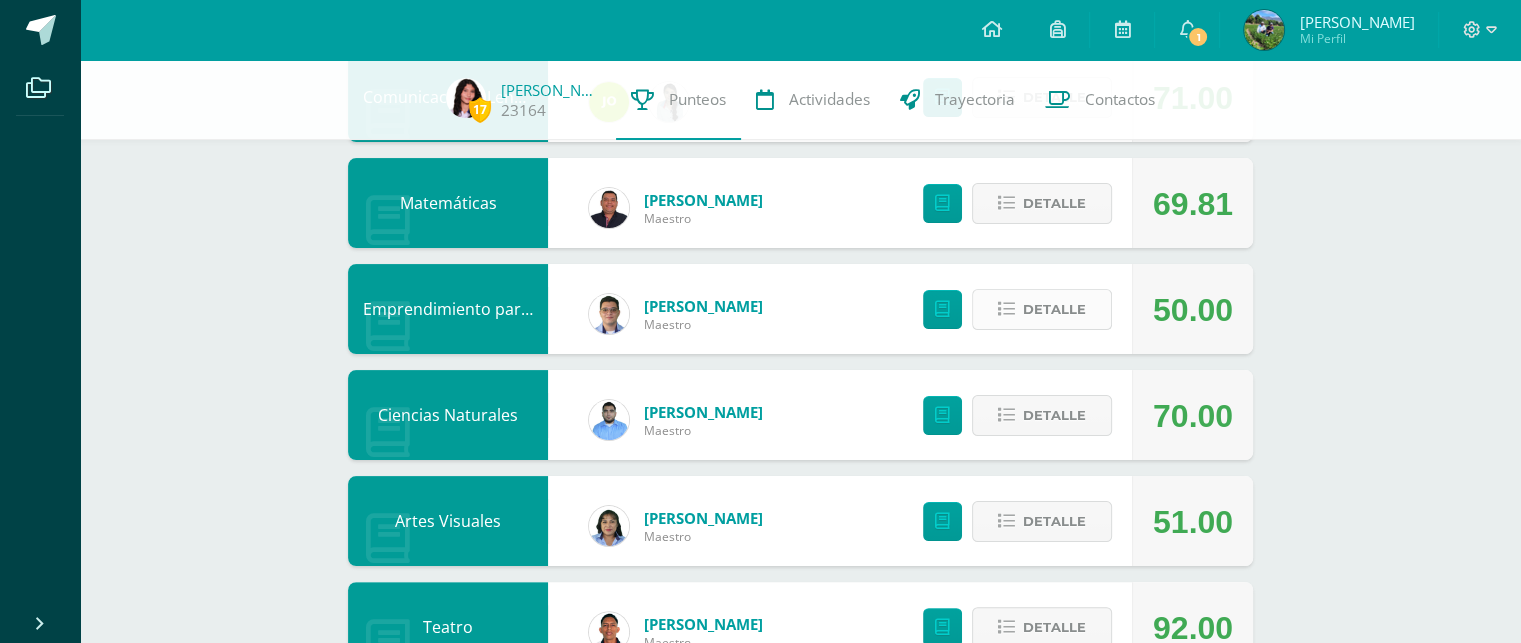 click on "Detalle" at bounding box center (1042, 309) 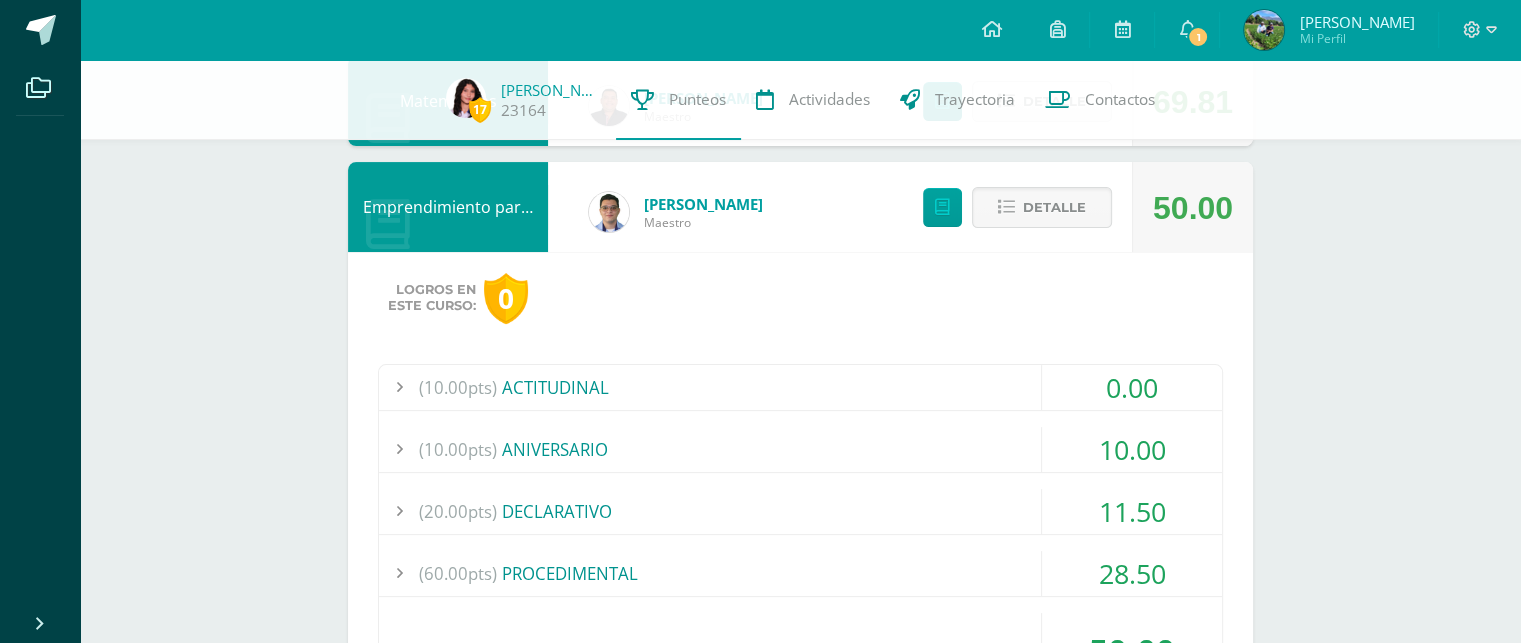 scroll, scrollTop: 474, scrollLeft: 0, axis: vertical 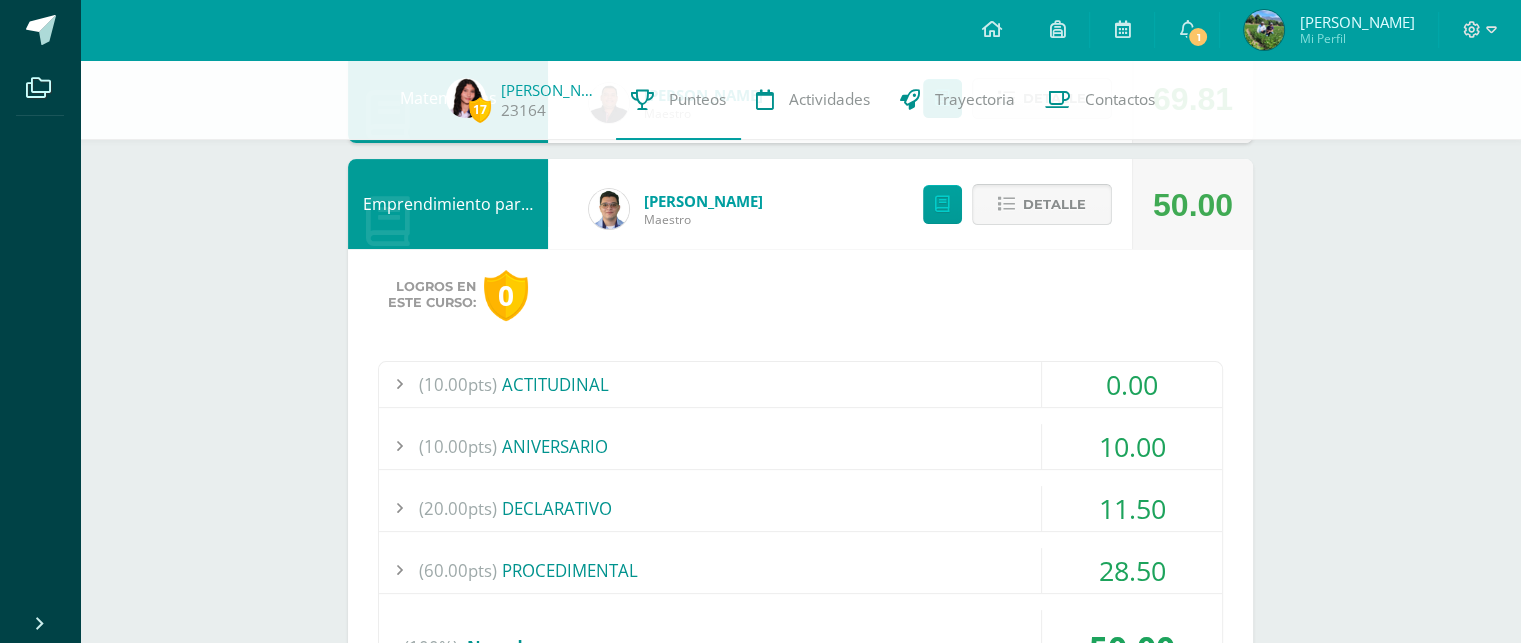click on "Detalle" at bounding box center [1054, 204] 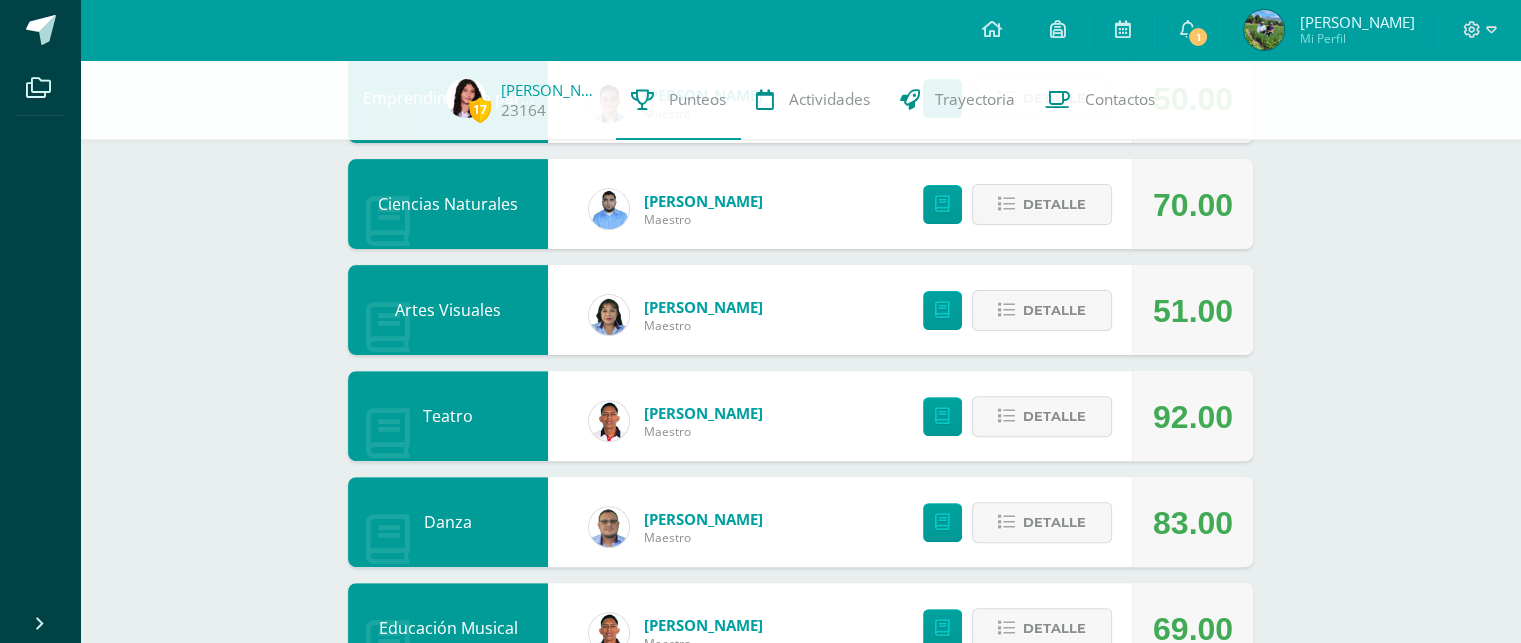 scroll, scrollTop: 582, scrollLeft: 0, axis: vertical 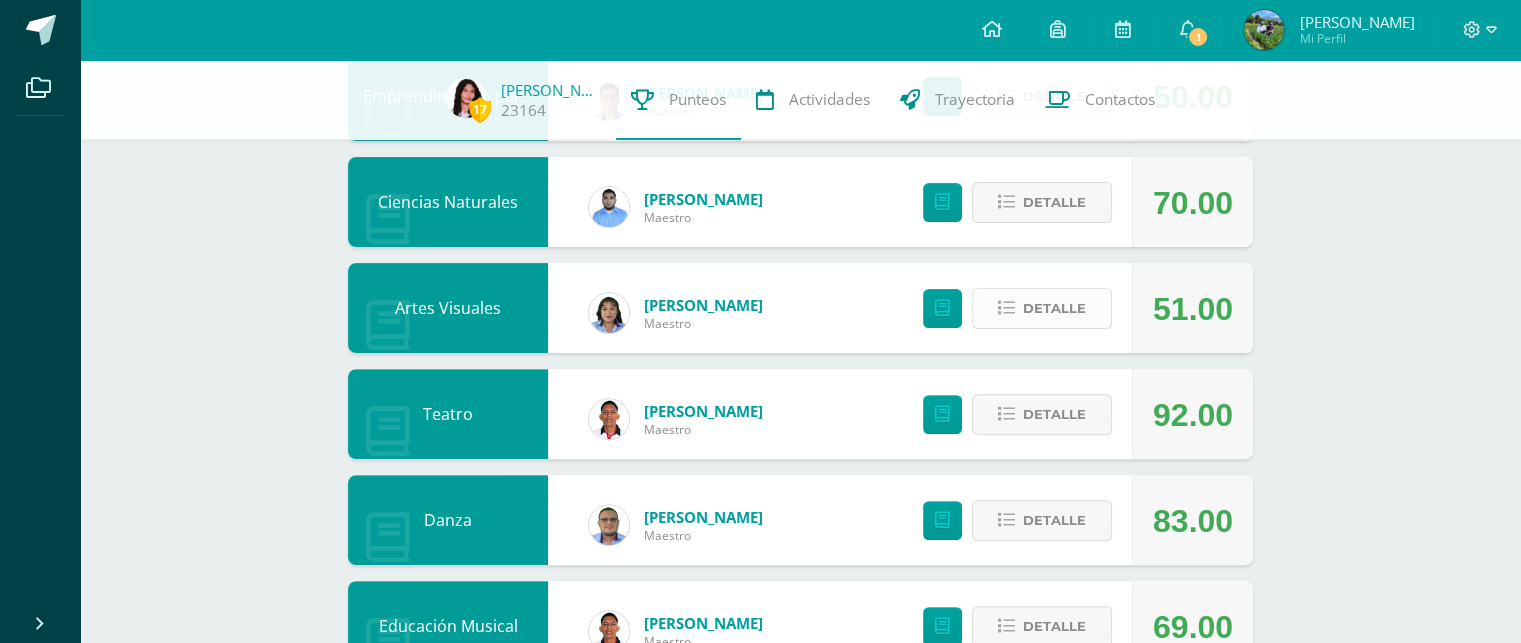 click on "Detalle" at bounding box center (1054, 308) 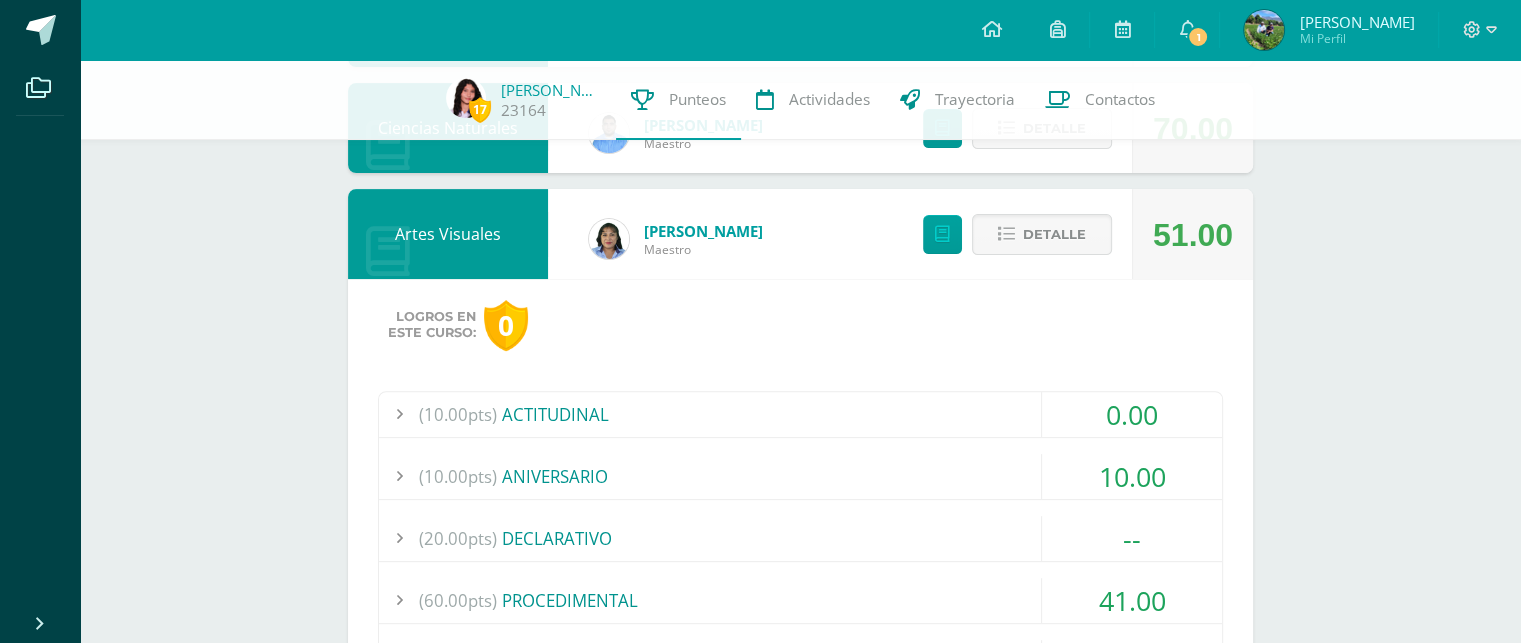 scroll, scrollTop: 650, scrollLeft: 0, axis: vertical 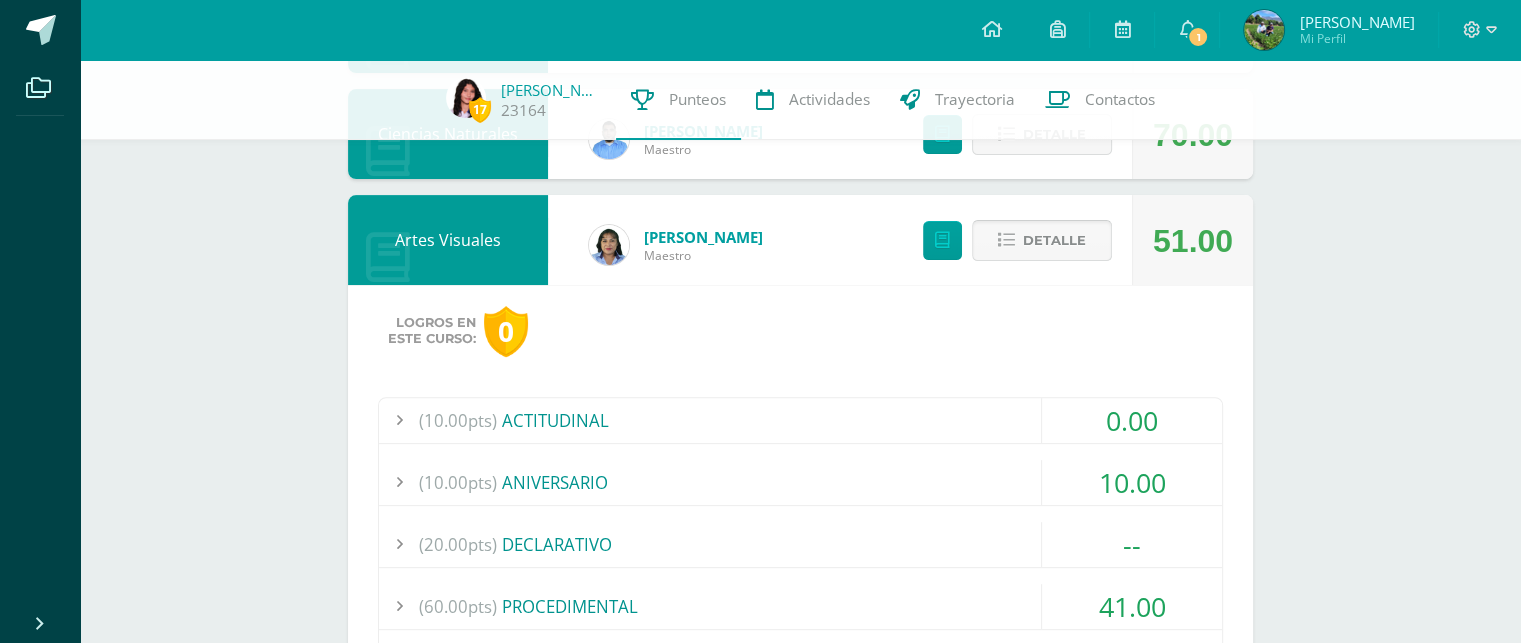 click on "Detalle" at bounding box center [1054, 240] 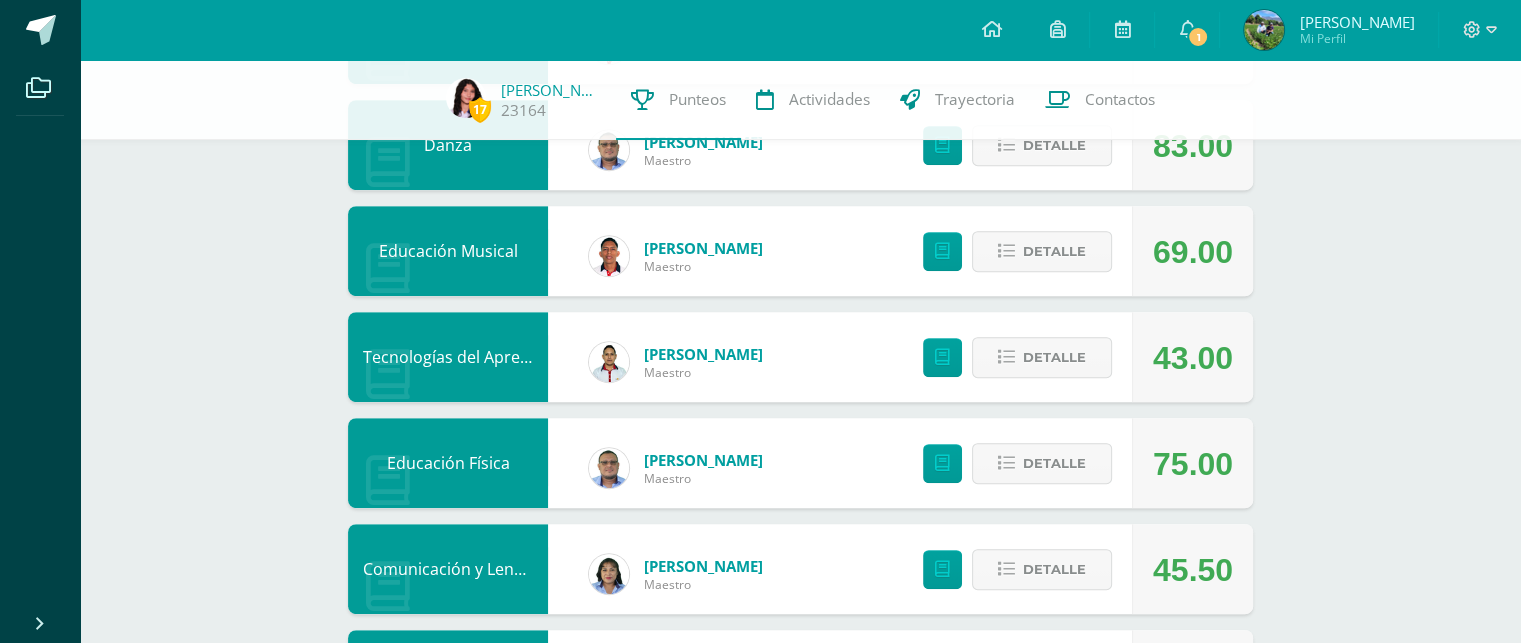scroll, scrollTop: 1003, scrollLeft: 0, axis: vertical 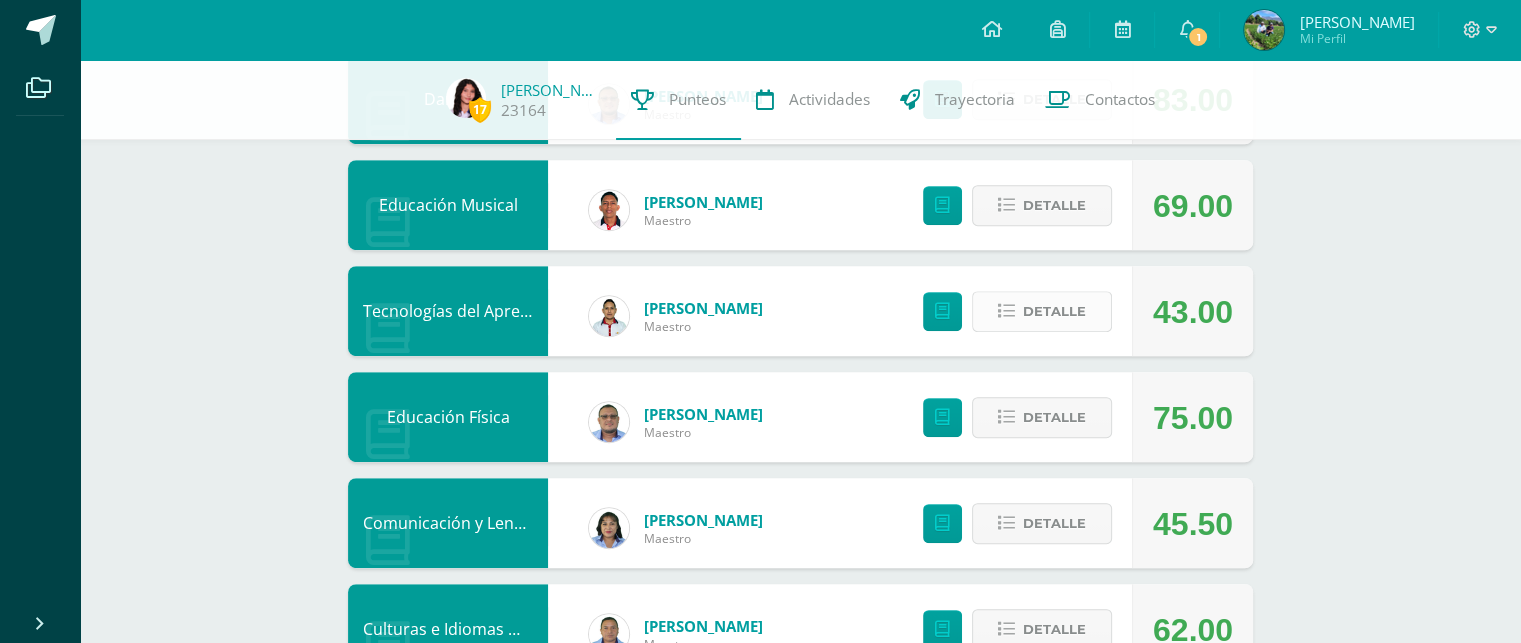 click on "Detalle" at bounding box center [1054, 311] 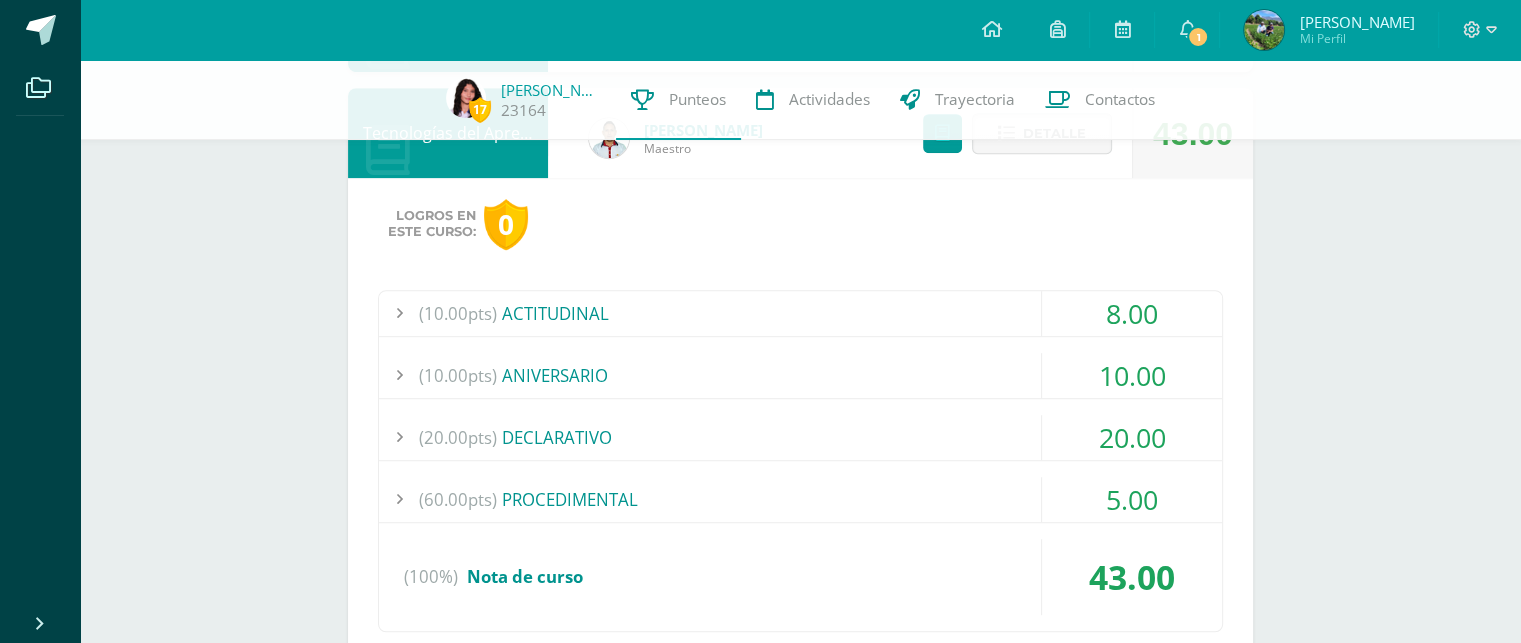 scroll, scrollTop: 1192, scrollLeft: 0, axis: vertical 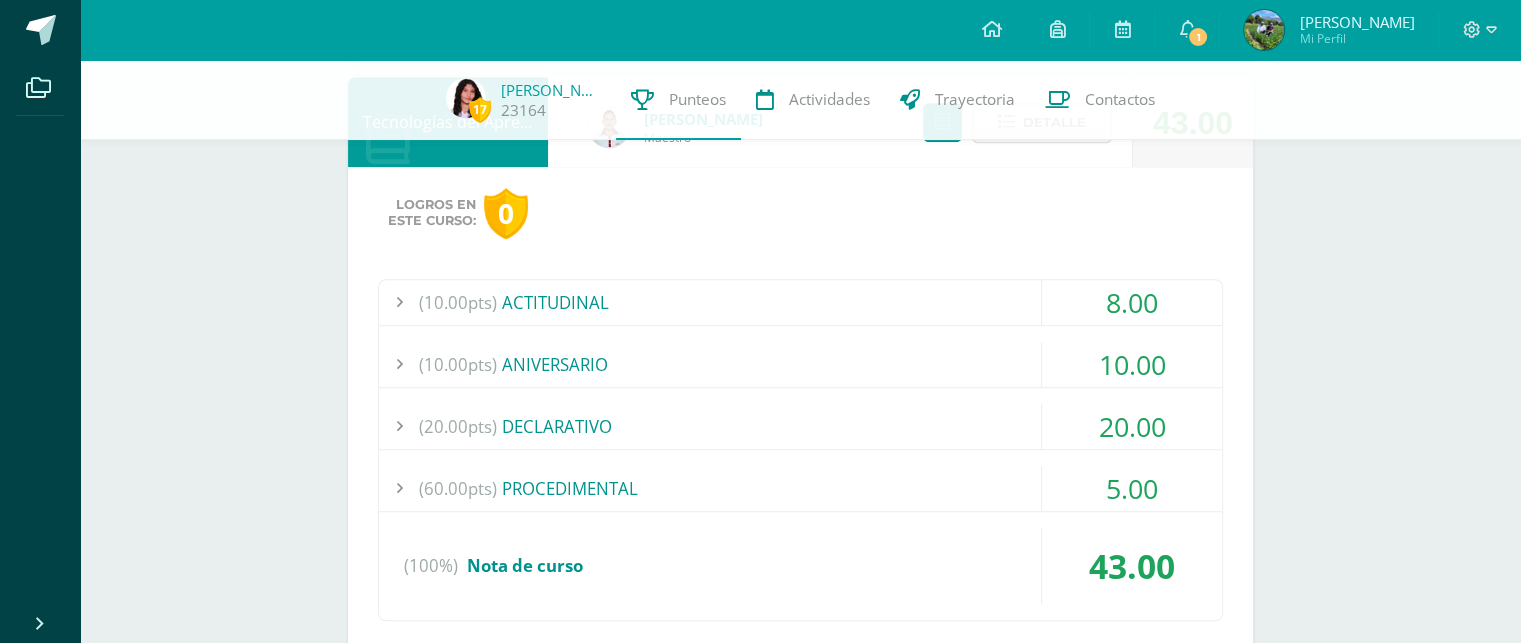 click on "(60.00pts)
PROCEDIMENTAL" at bounding box center [800, 488] 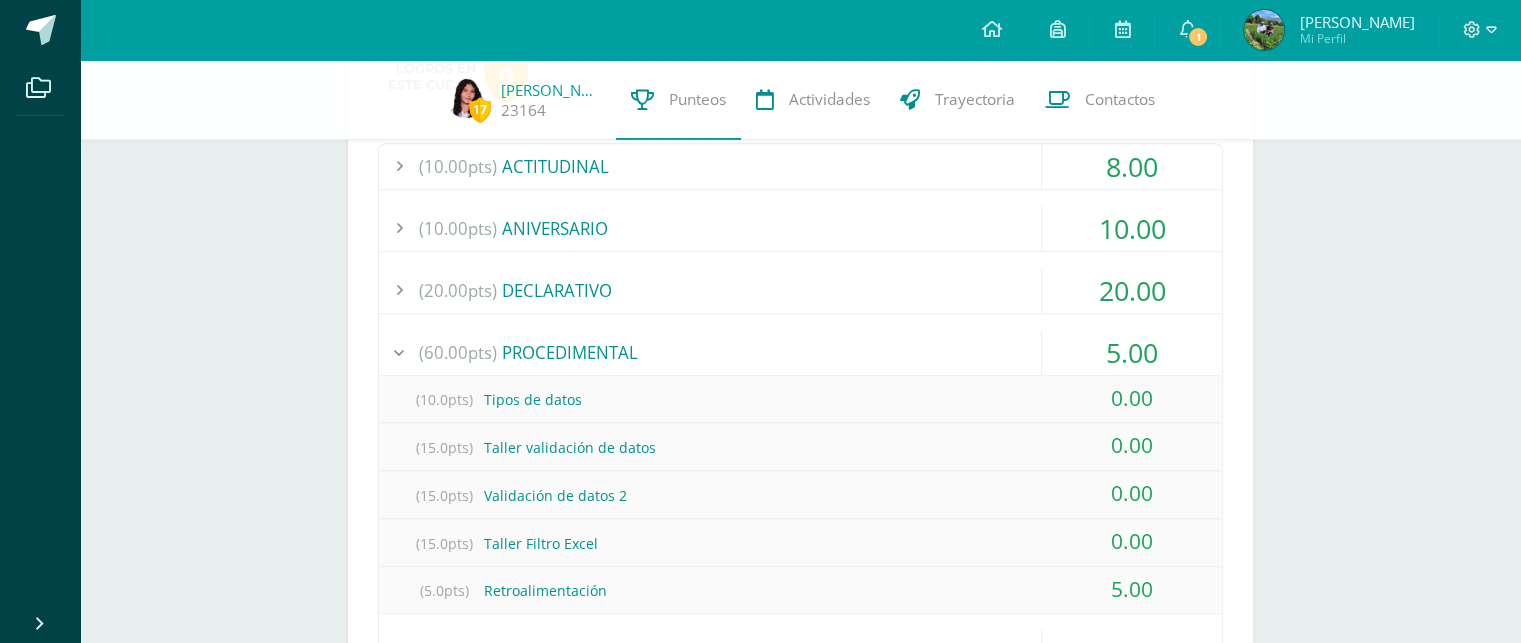 scroll, scrollTop: 1288, scrollLeft: 0, axis: vertical 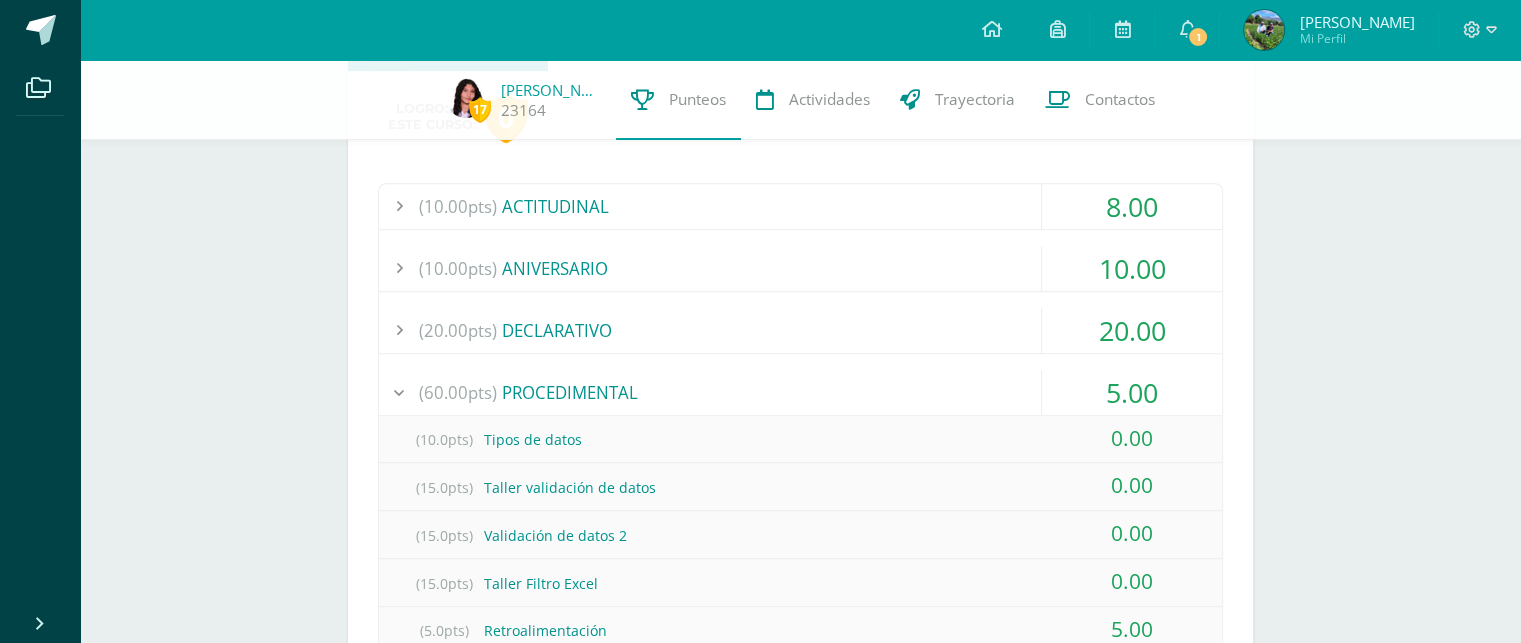 click on "(60.00pts)
PROCEDIMENTAL" at bounding box center [800, 392] 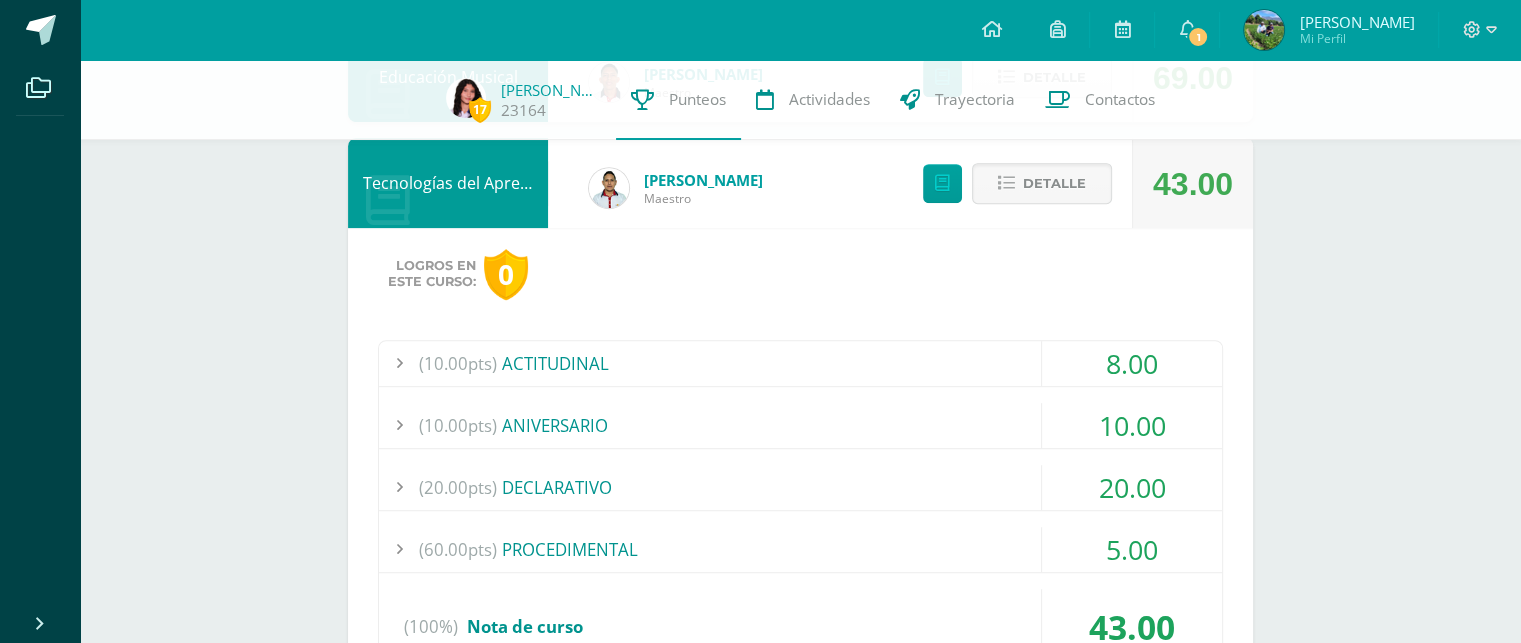 scroll, scrollTop: 1128, scrollLeft: 0, axis: vertical 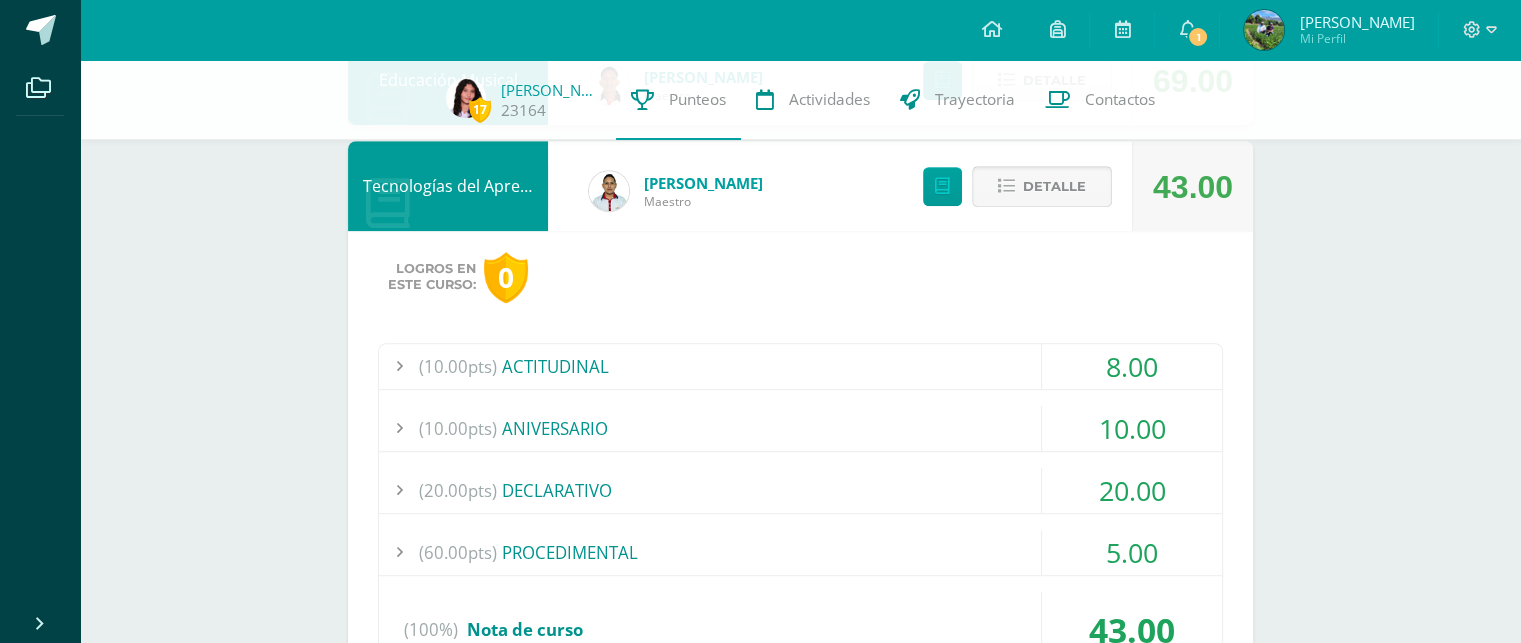 click on "Detalle" at bounding box center (1054, 186) 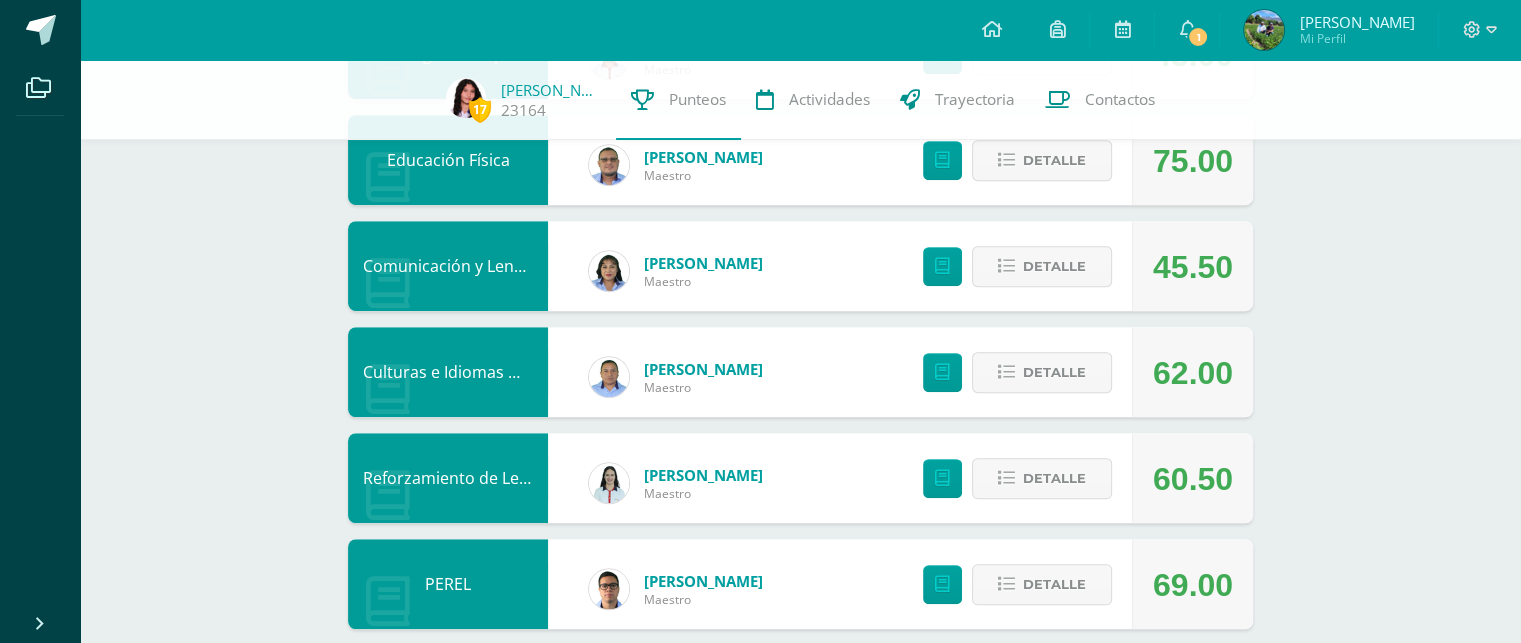 scroll, scrollTop: 1268, scrollLeft: 0, axis: vertical 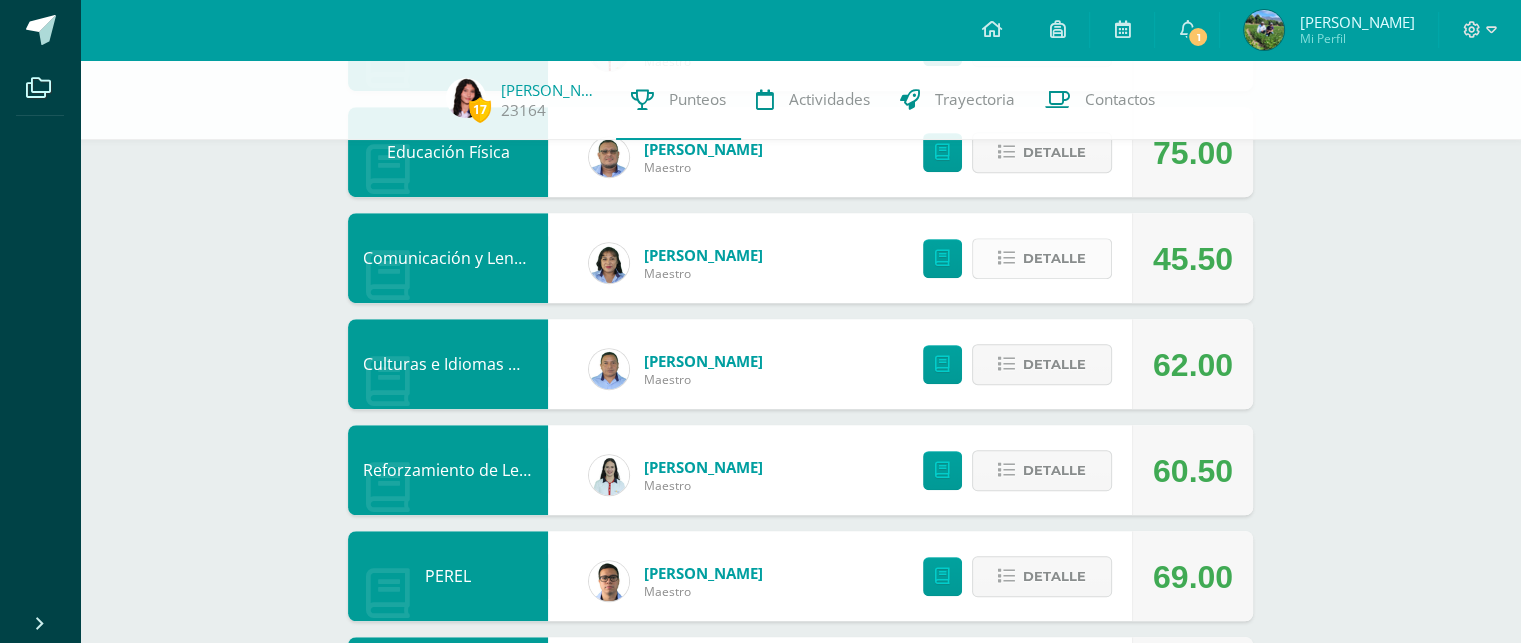 click on "Detalle" at bounding box center [1054, 258] 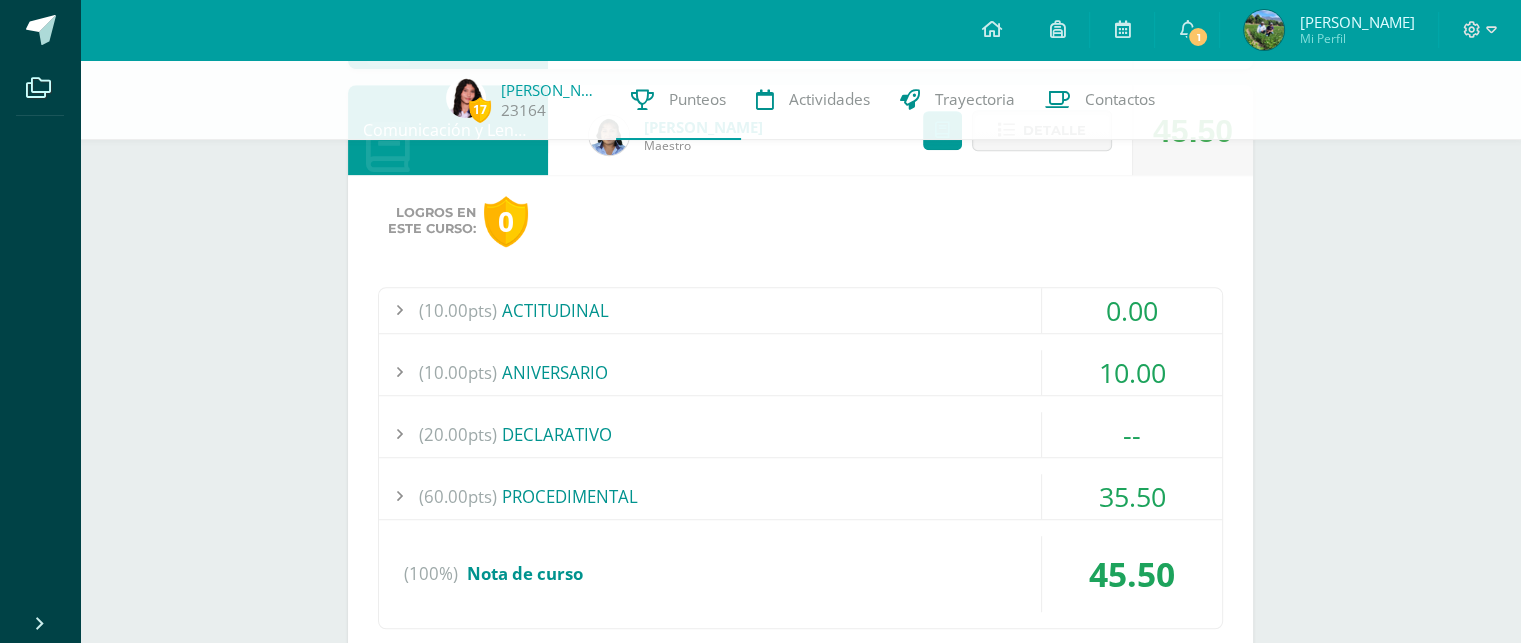 scroll, scrollTop: 1410, scrollLeft: 0, axis: vertical 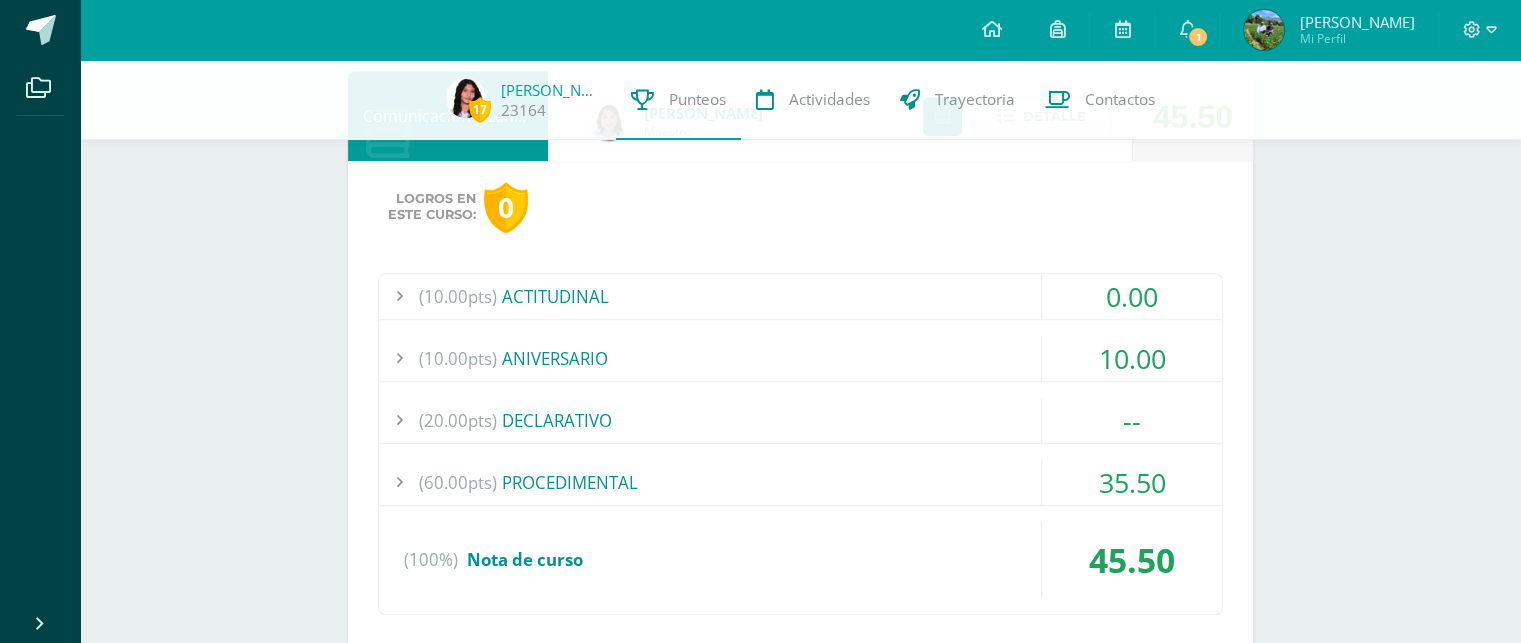 click on "(20.00pts)
DECLARATIVO" at bounding box center (800, 420) 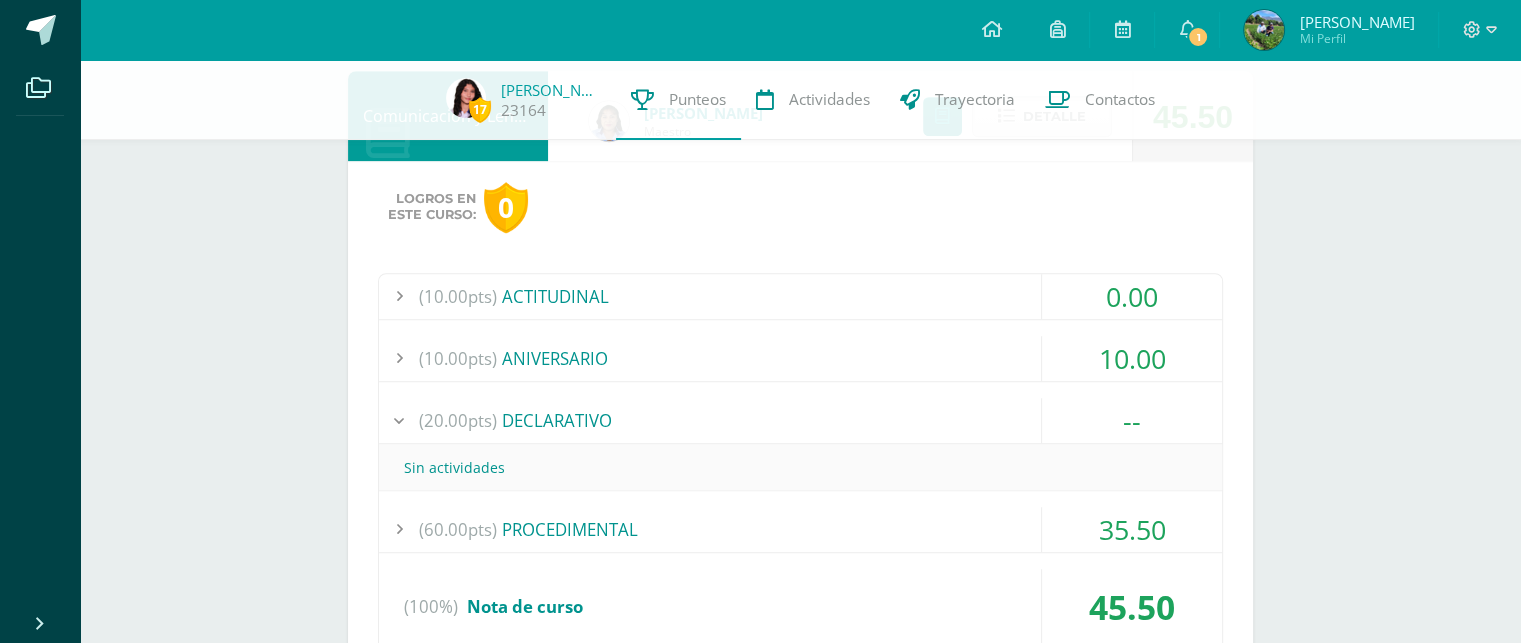 click on "(20.00pts)
DECLARATIVO" at bounding box center (800, 420) 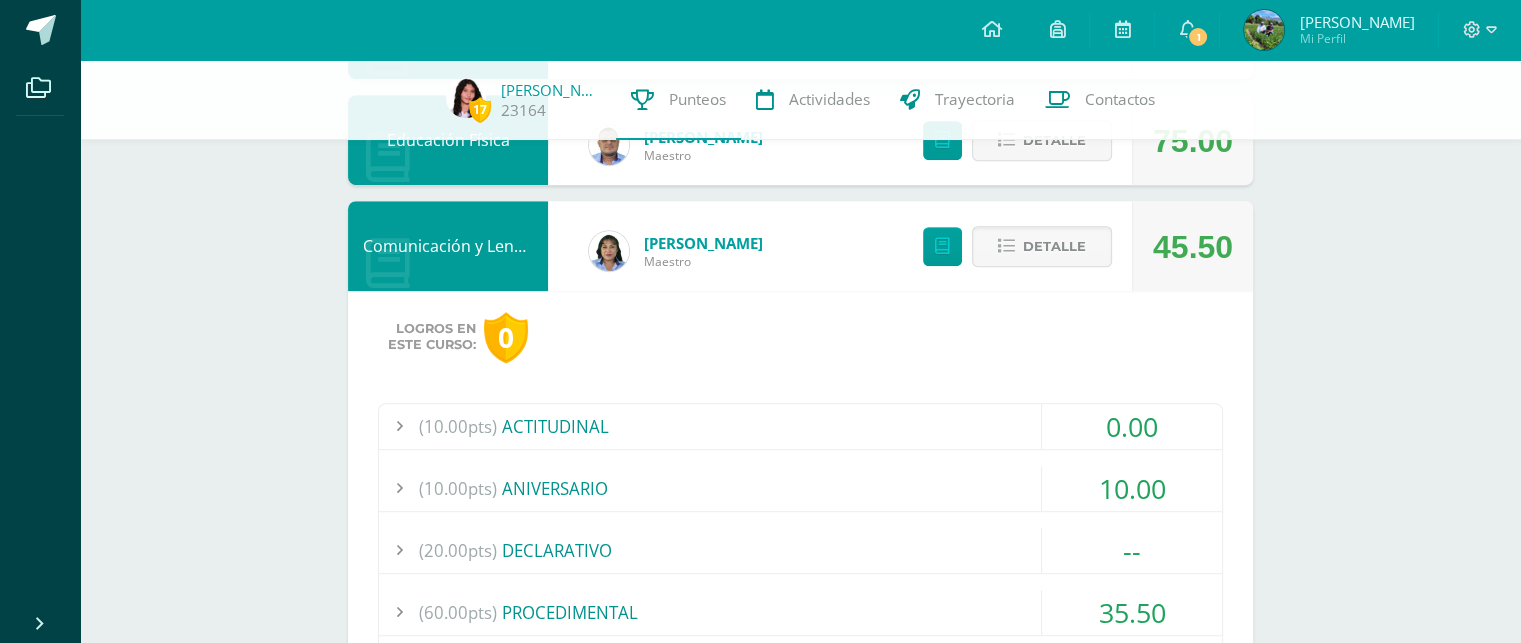 scroll, scrollTop: 1266, scrollLeft: 0, axis: vertical 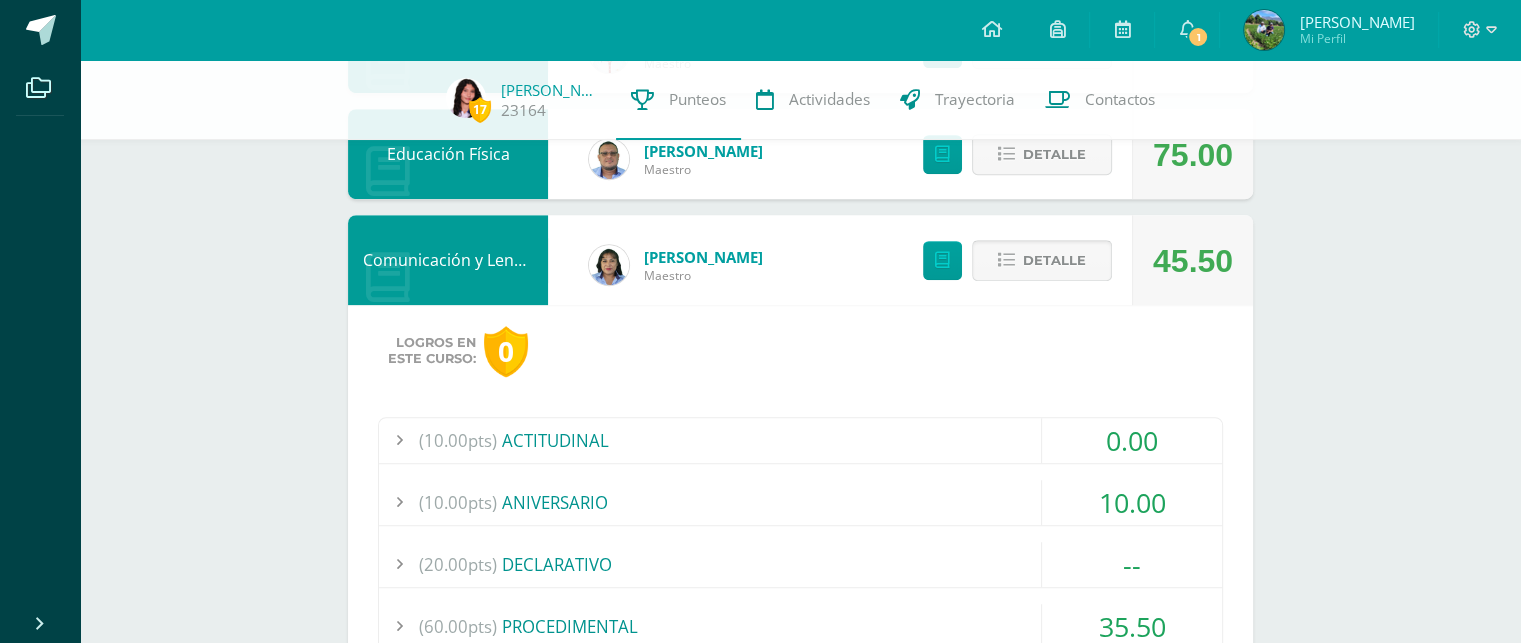 click at bounding box center (1006, 260) 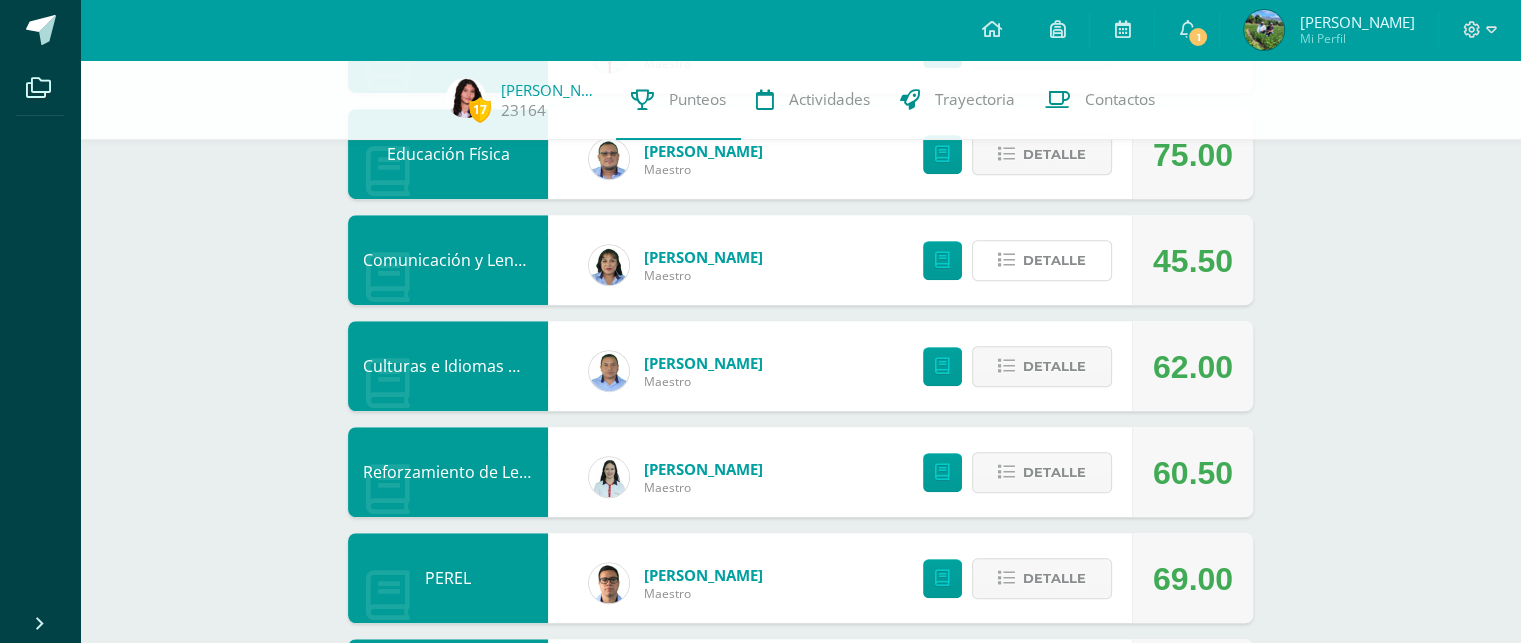 scroll, scrollTop: 1392, scrollLeft: 0, axis: vertical 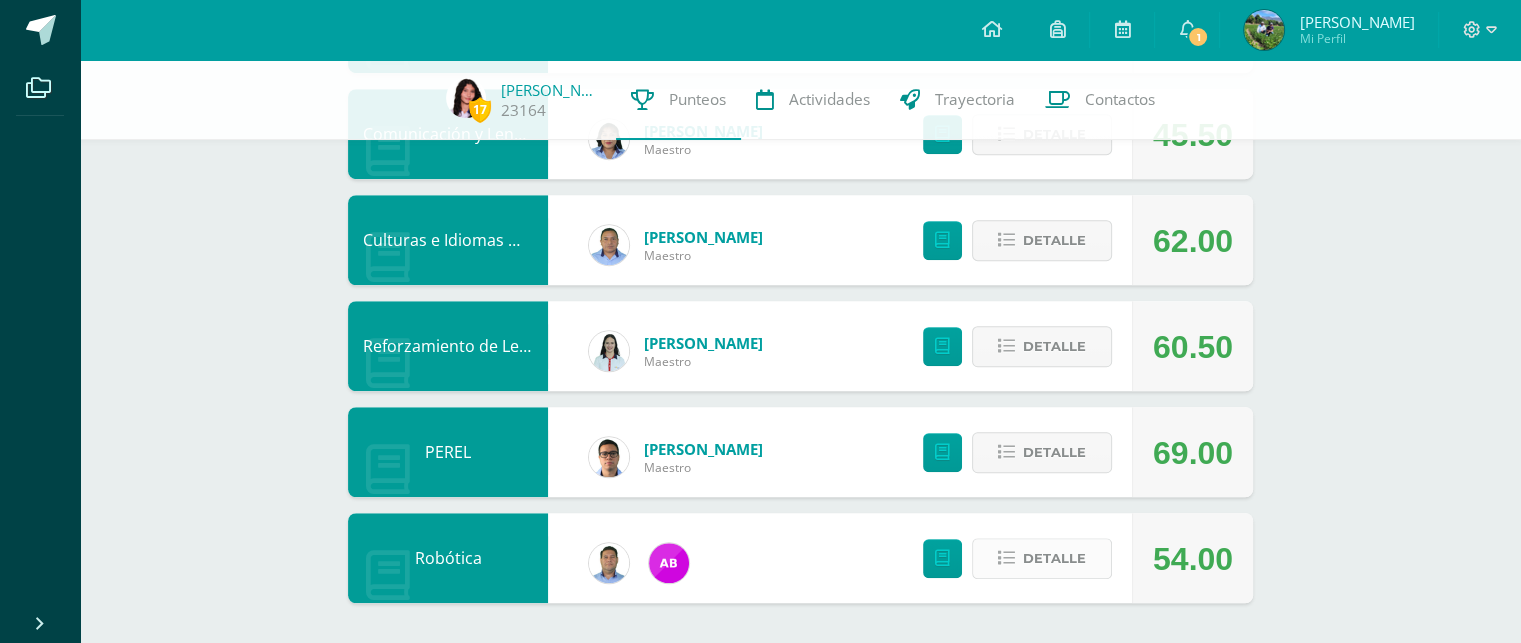 click on "Detalle" at bounding box center [1054, 558] 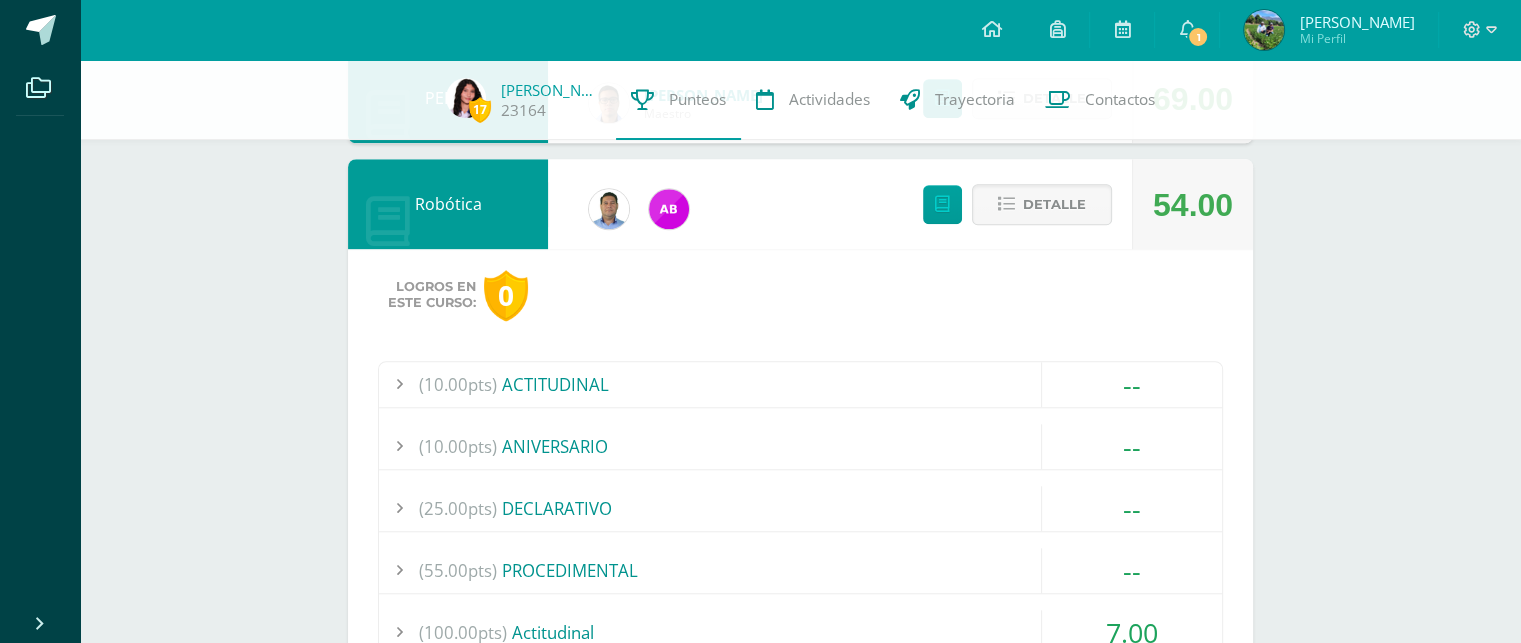 scroll, scrollTop: 1606, scrollLeft: 0, axis: vertical 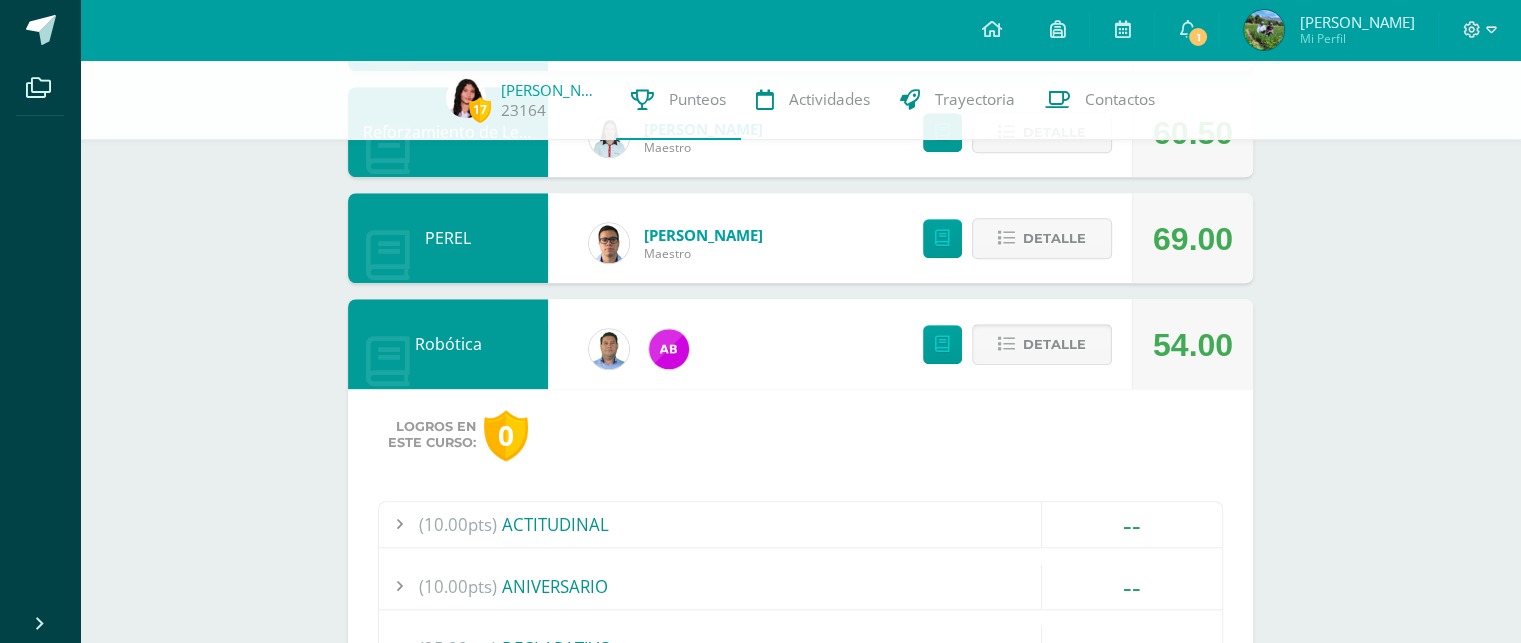 click on "Detalle" at bounding box center [1054, 344] 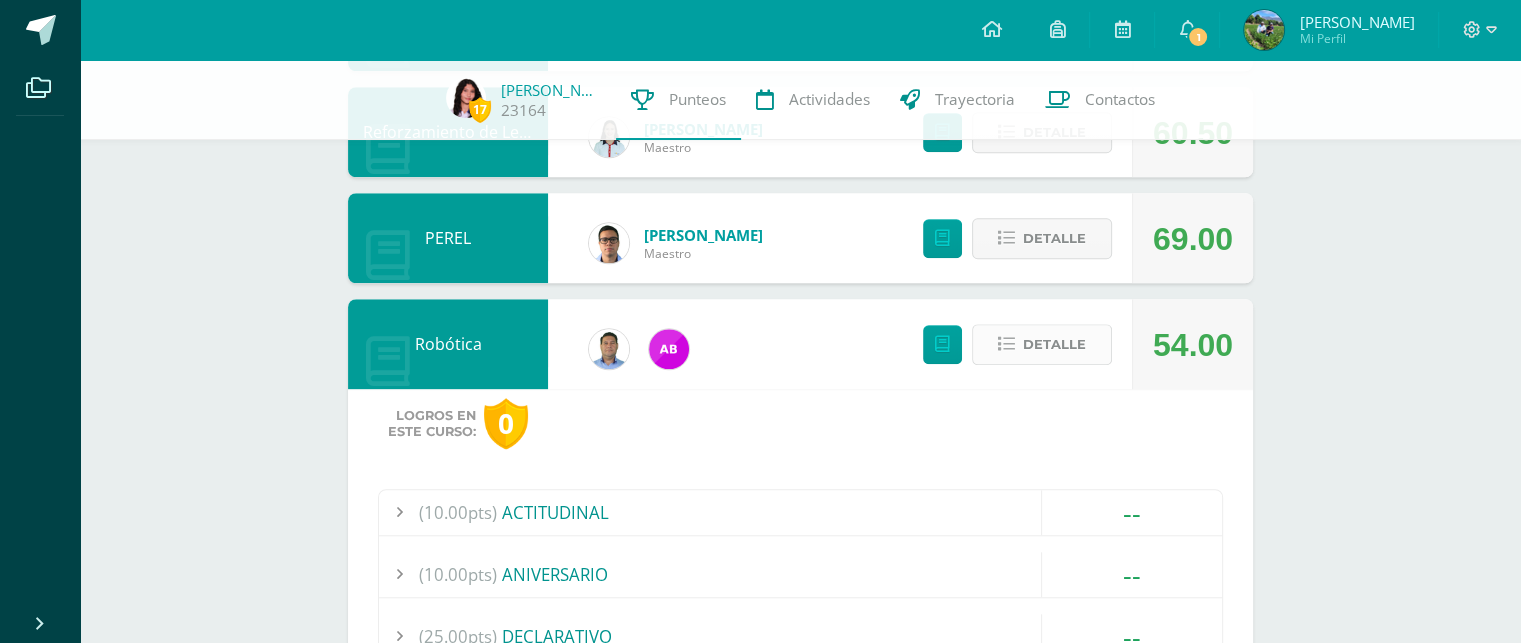 scroll, scrollTop: 1392, scrollLeft: 0, axis: vertical 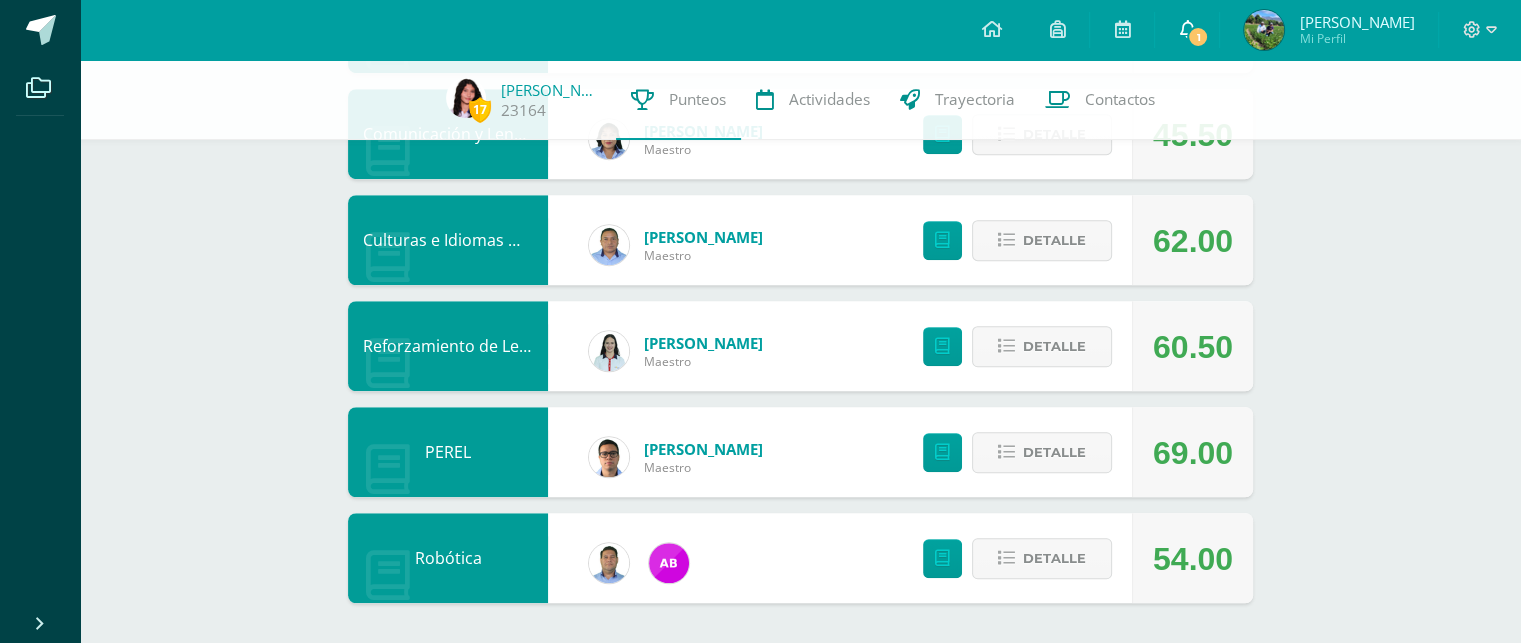 click at bounding box center [1187, 29] 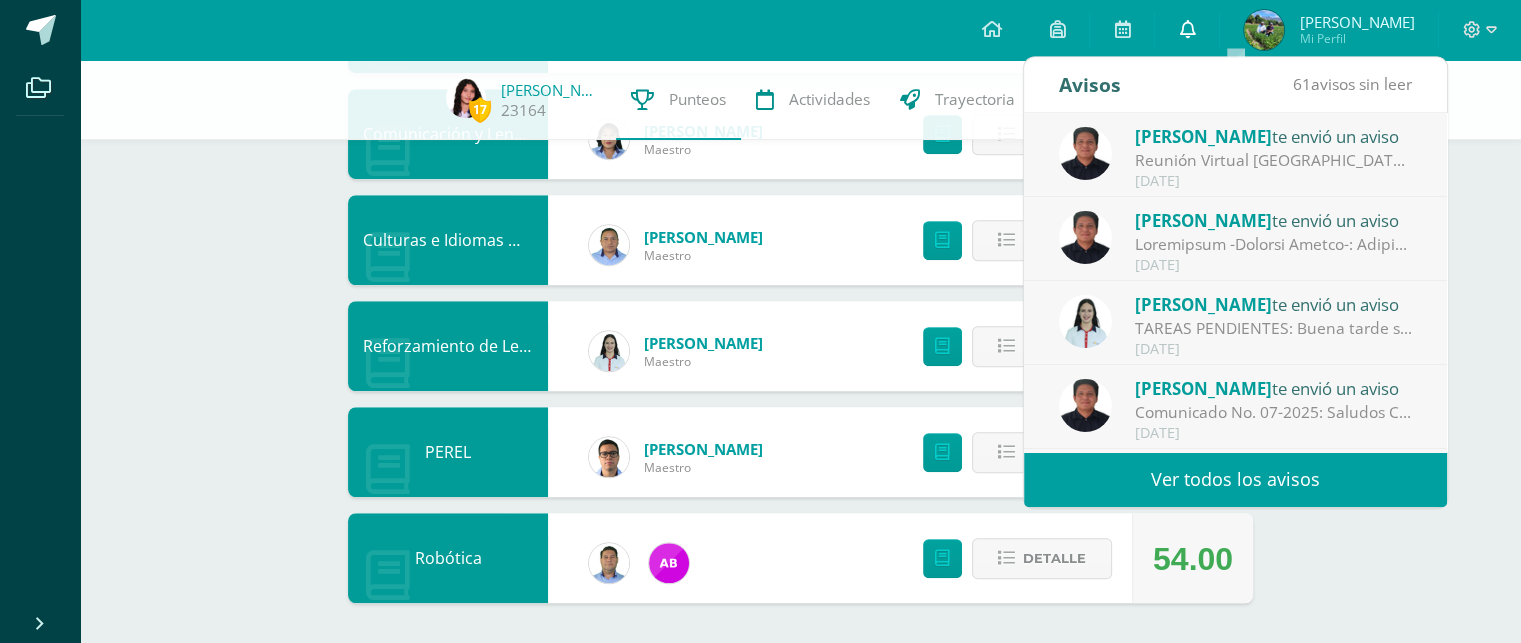 click at bounding box center [1187, 29] 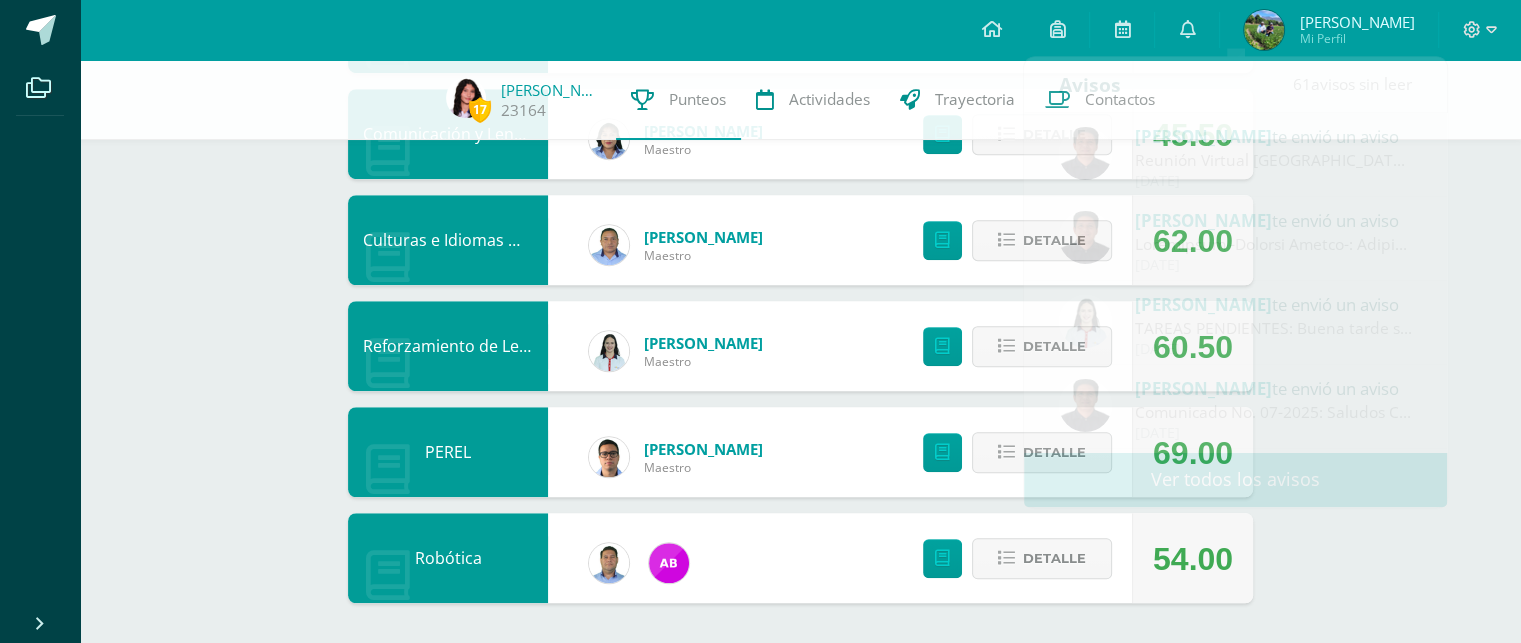 click on "17
[PERSON_NAME]
23164
Punteos Actividades Trayectoria Contactos  Pendiente
Unidad 2                             Unidad 1 Unidad 2 Unidad 3
Promedio actual:
63.61
Descargar boleta
Ciencias Sociales Formación Ciudadana e Interculturalidad
[PERSON_NAME] [PERSON_NAME]
53.00
[GEOGRAPHIC_DATA]
Logros en
este curso:
0
ACTITUDINAL" at bounding box center [800, -345] 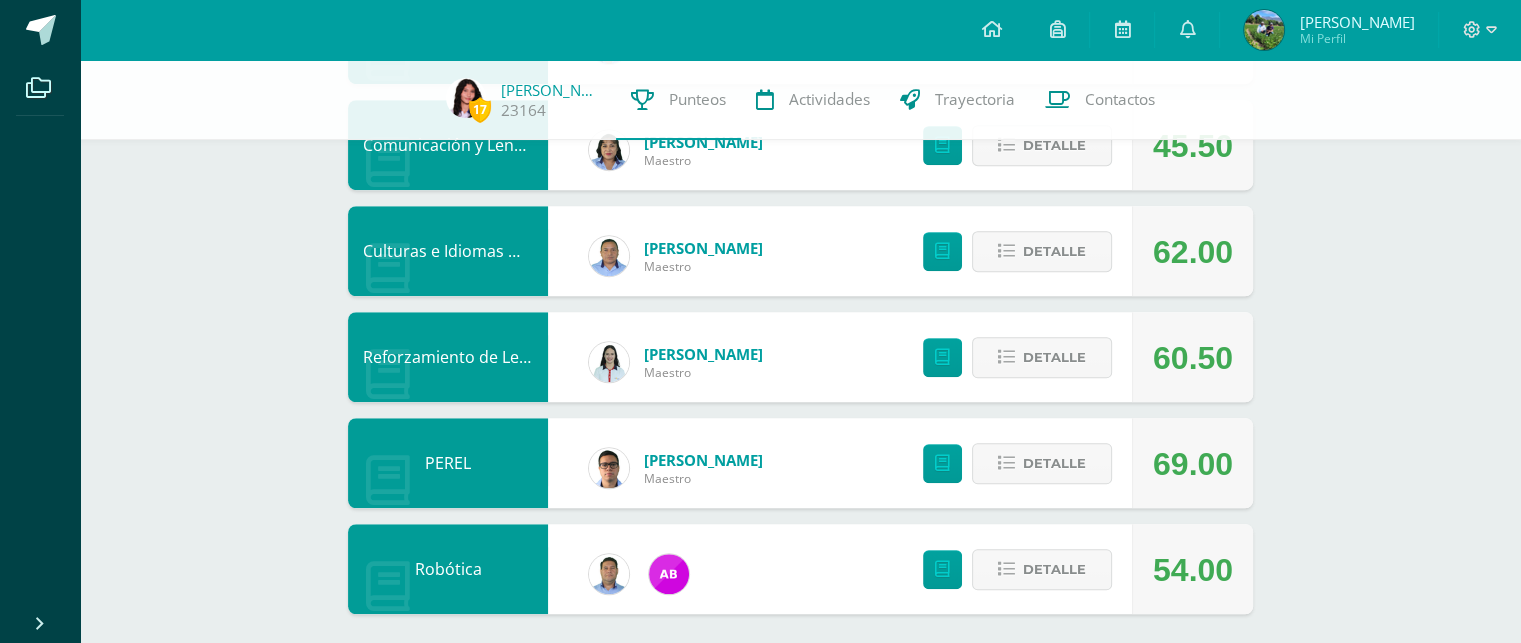scroll, scrollTop: 1392, scrollLeft: 0, axis: vertical 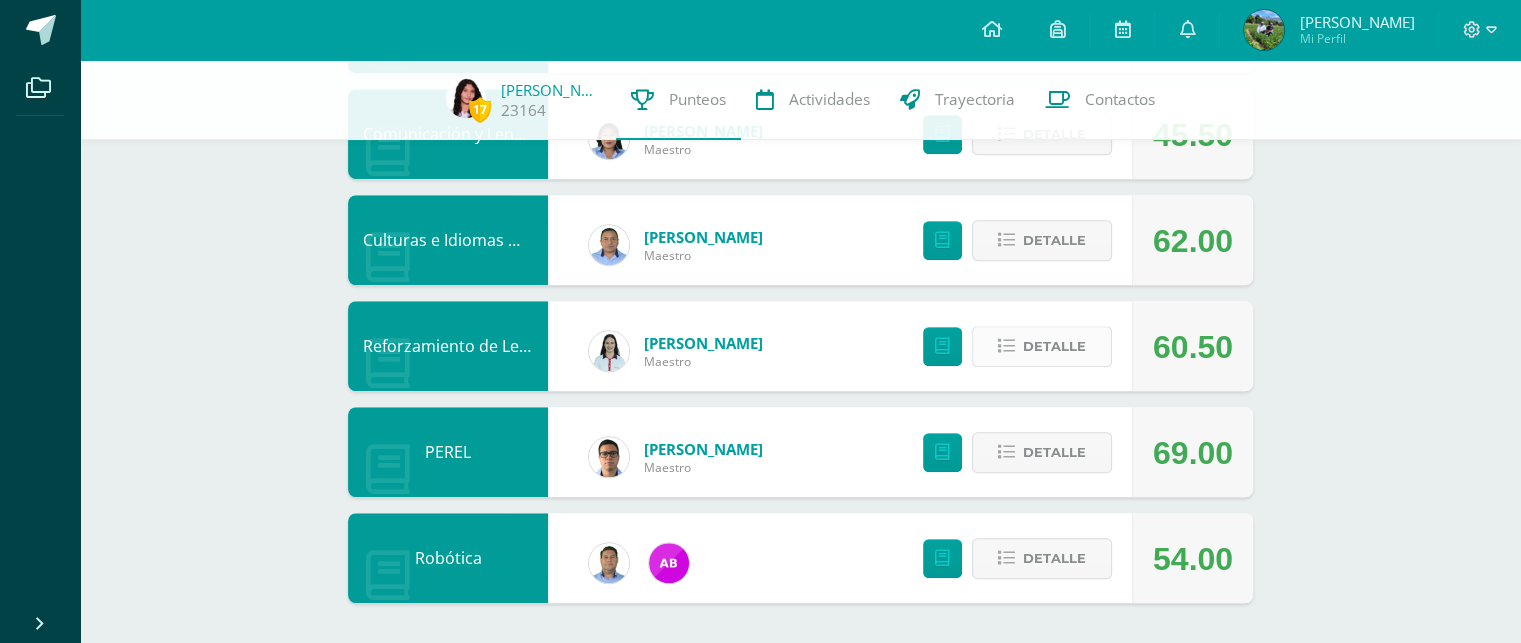 click on "Detalle" at bounding box center [1054, 346] 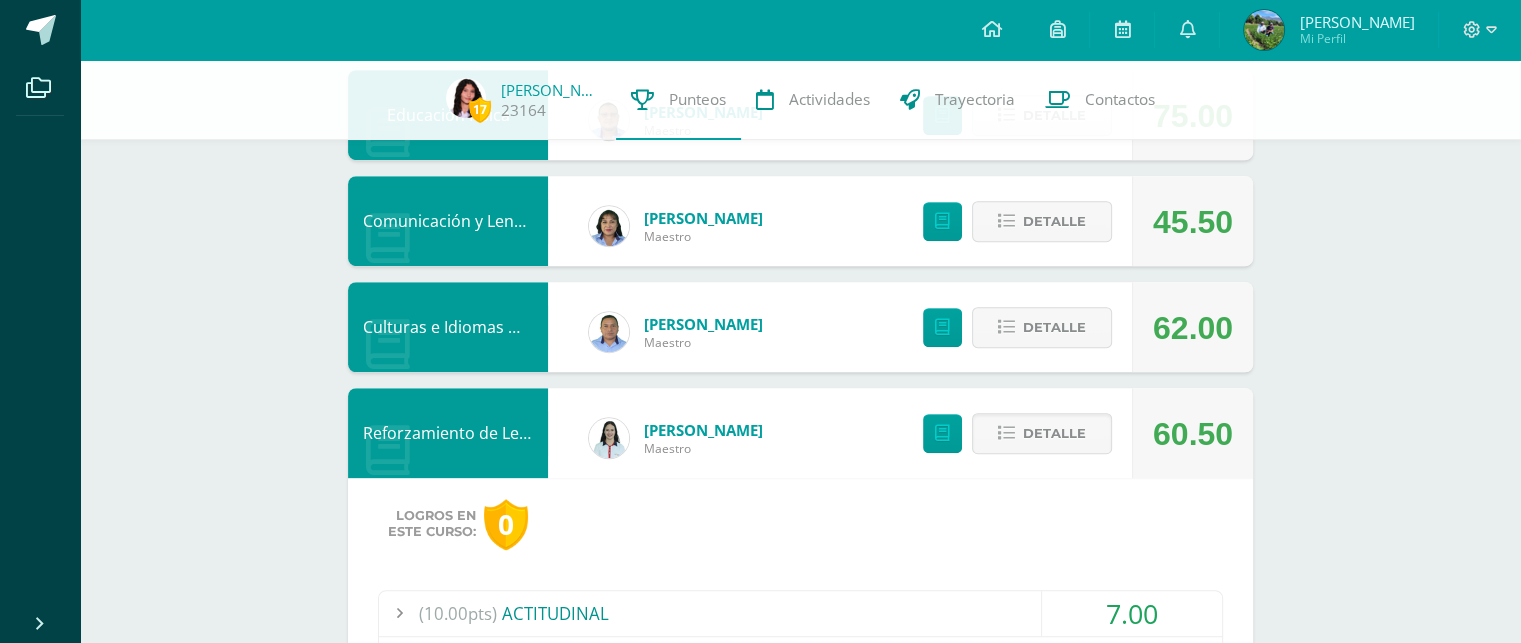 scroll, scrollTop: 1295, scrollLeft: 0, axis: vertical 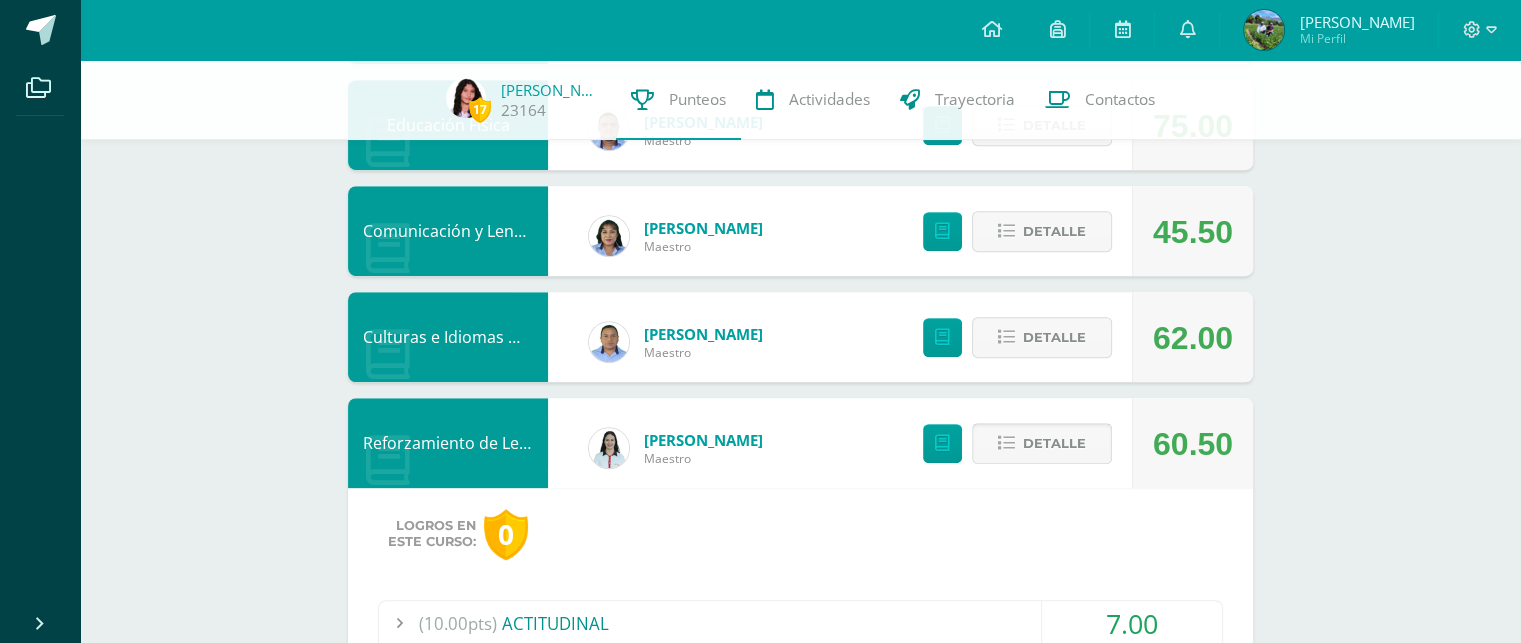 click on "Detalle" at bounding box center (1054, 443) 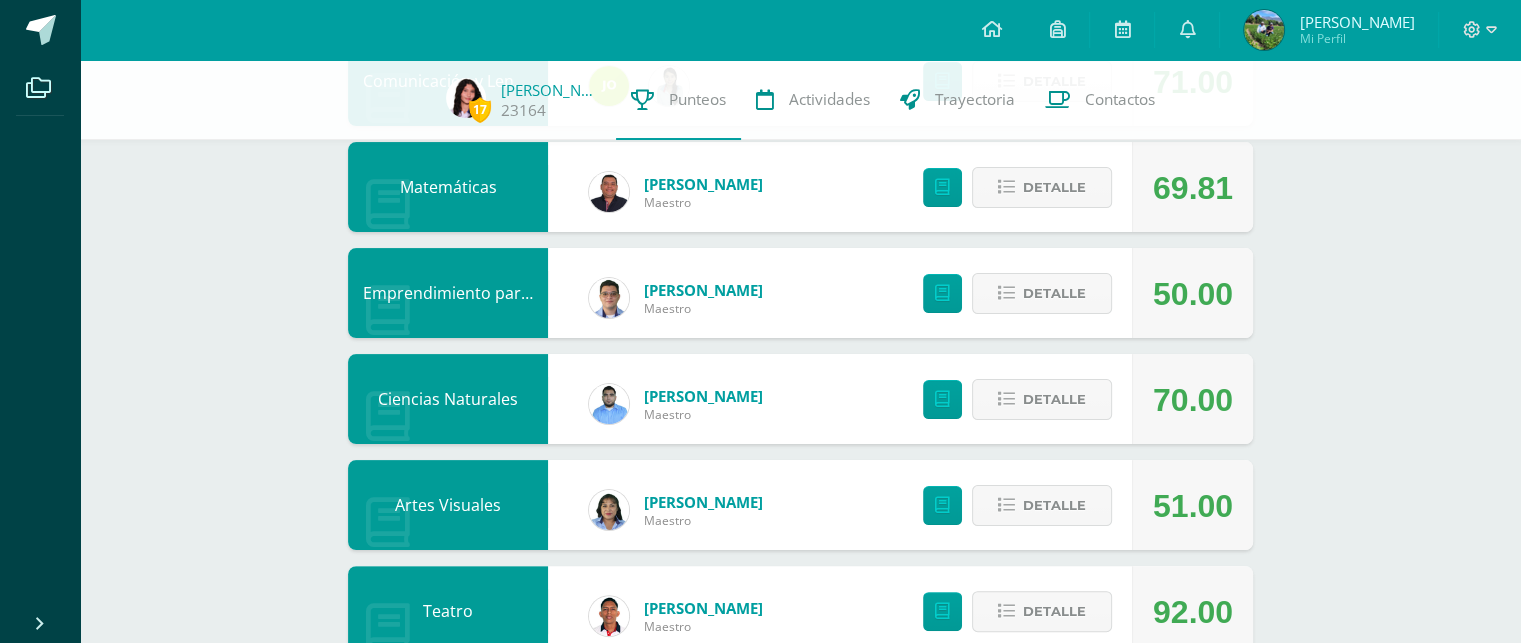 scroll, scrollTop: 382, scrollLeft: 0, axis: vertical 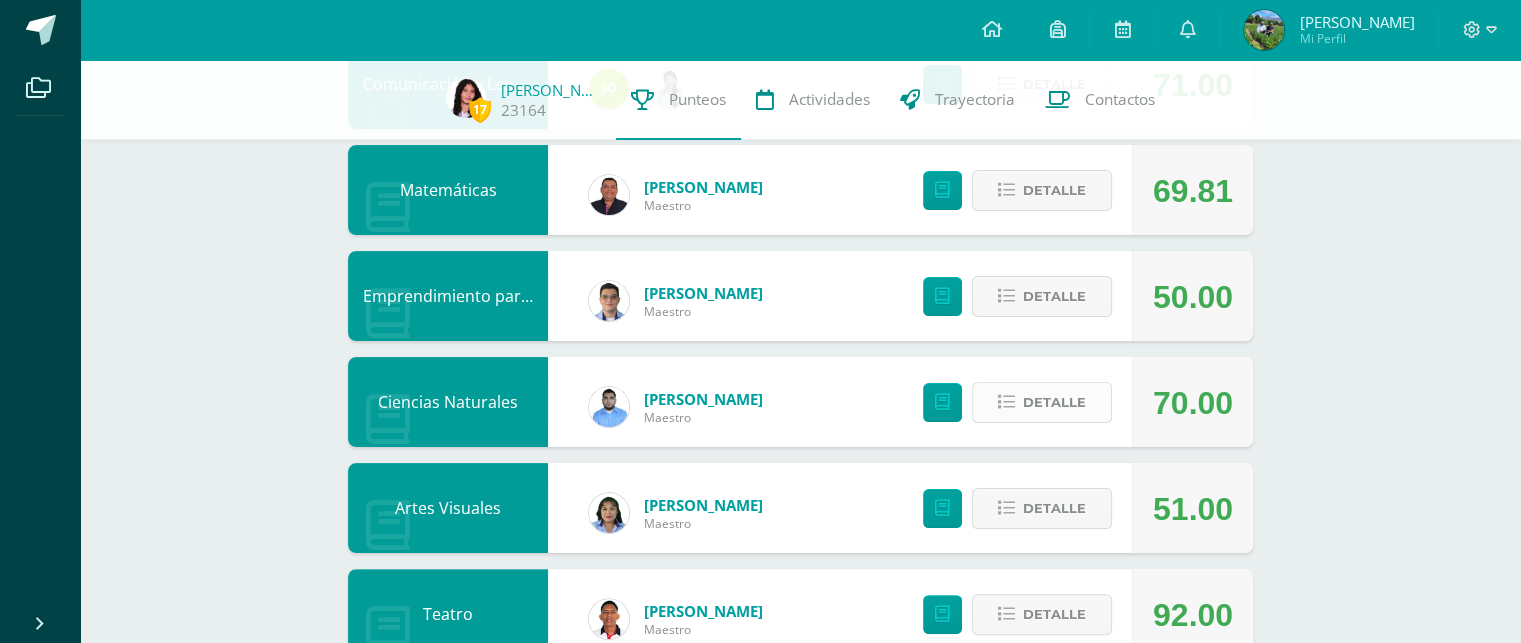 click on "Detalle" at bounding box center [1054, 402] 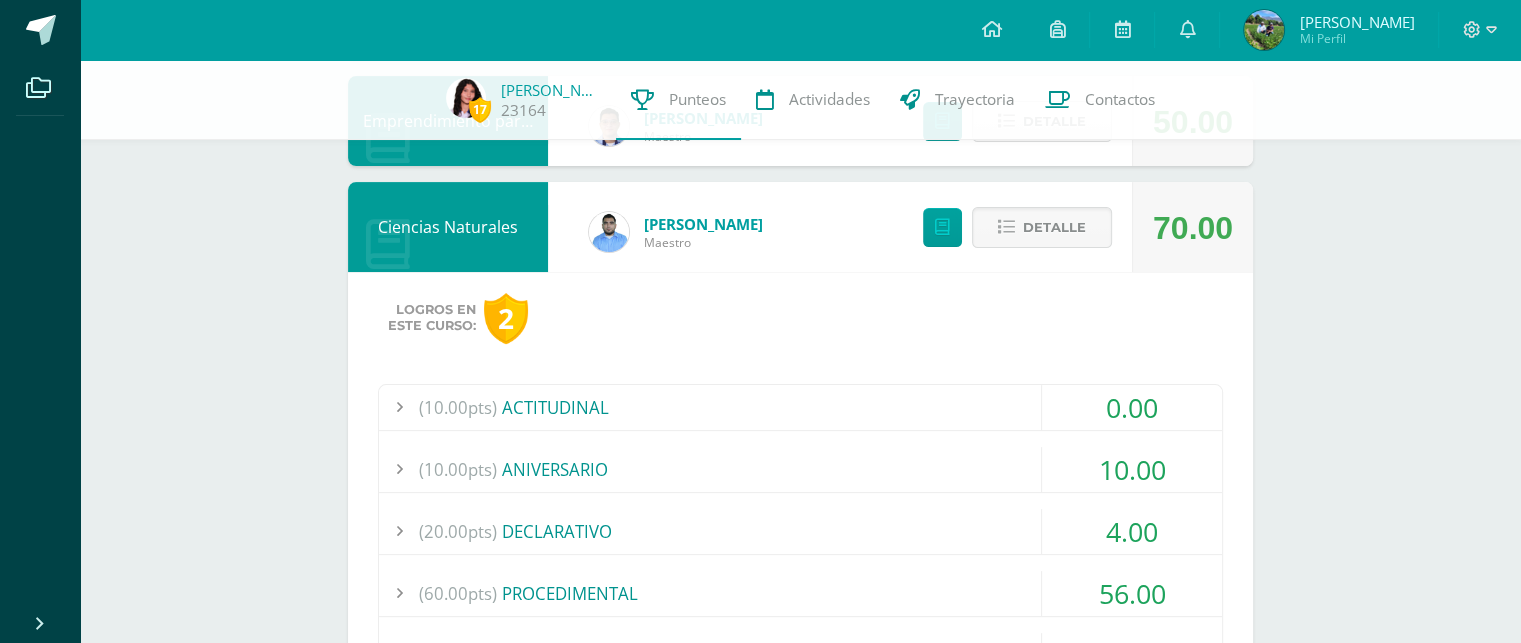 scroll, scrollTop: 581, scrollLeft: 0, axis: vertical 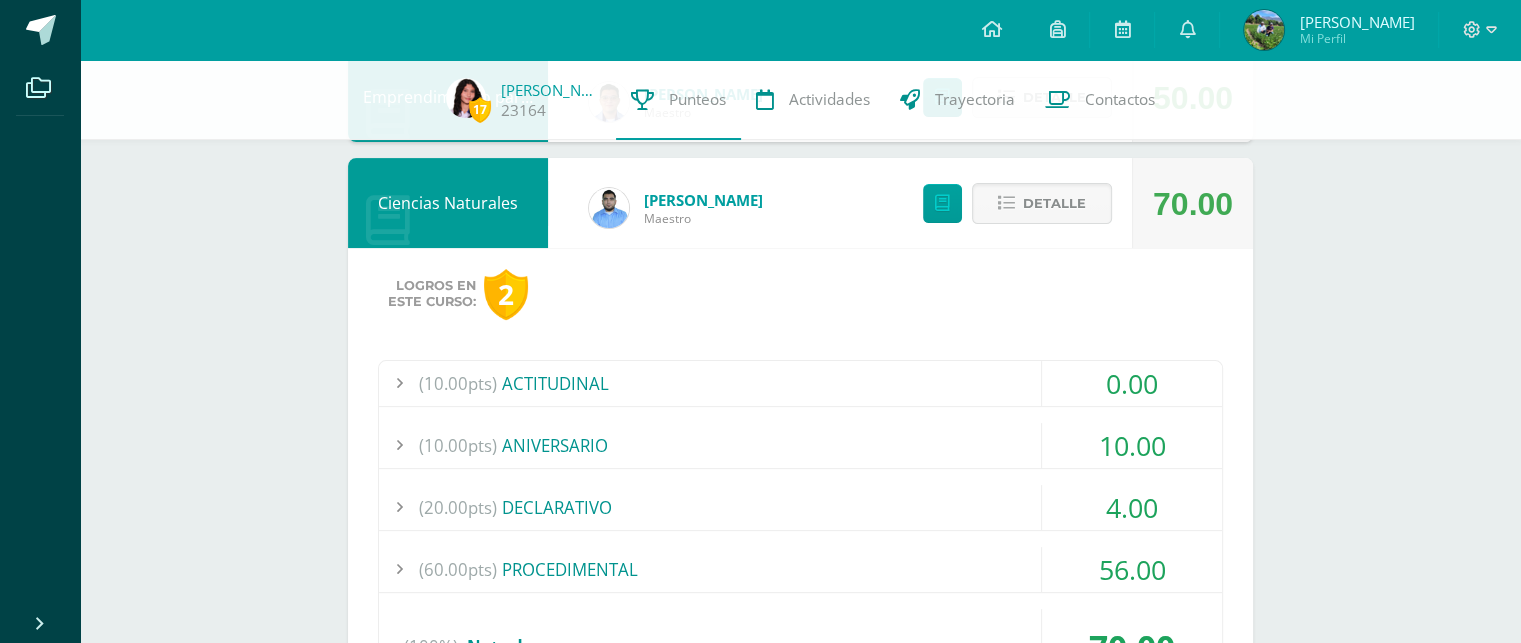 click on "(20.00pts)
DECLARATIVO" at bounding box center (800, 507) 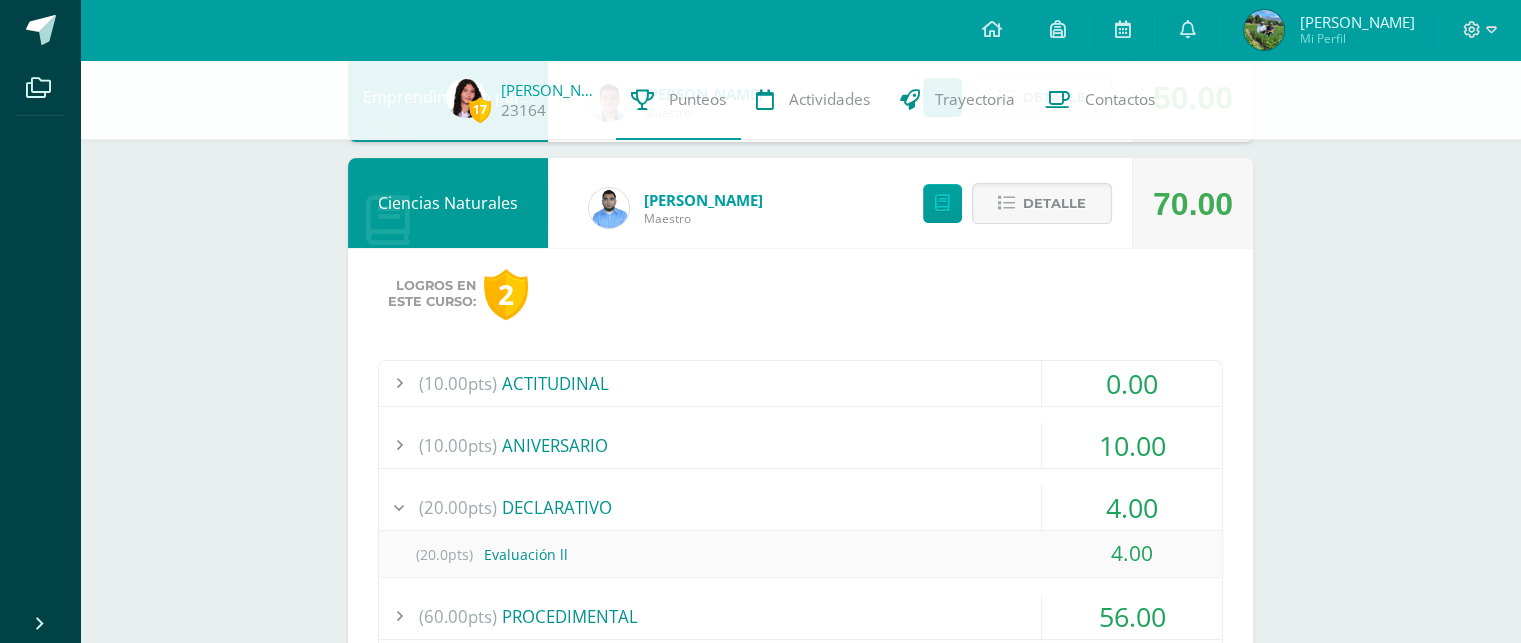 click on "(20.00pts)
DECLARATIVO" at bounding box center (800, 507) 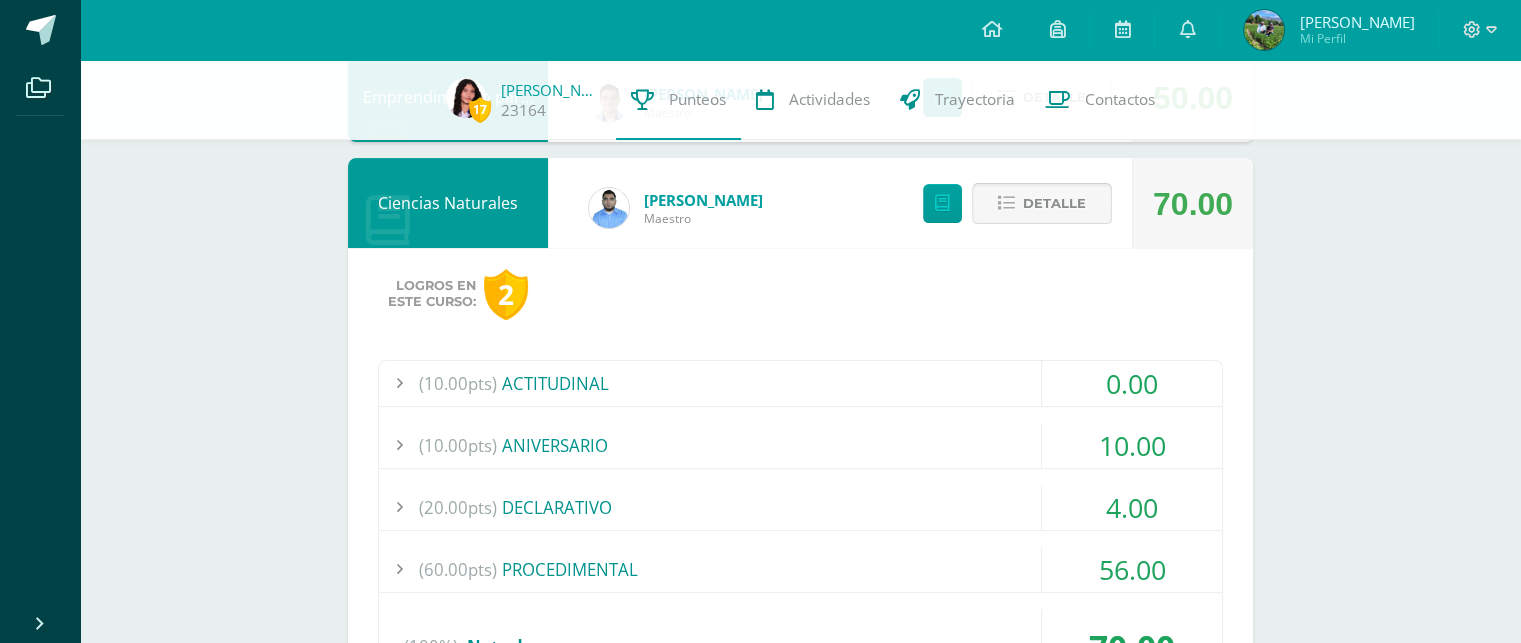 click on "Detalle" at bounding box center [1054, 203] 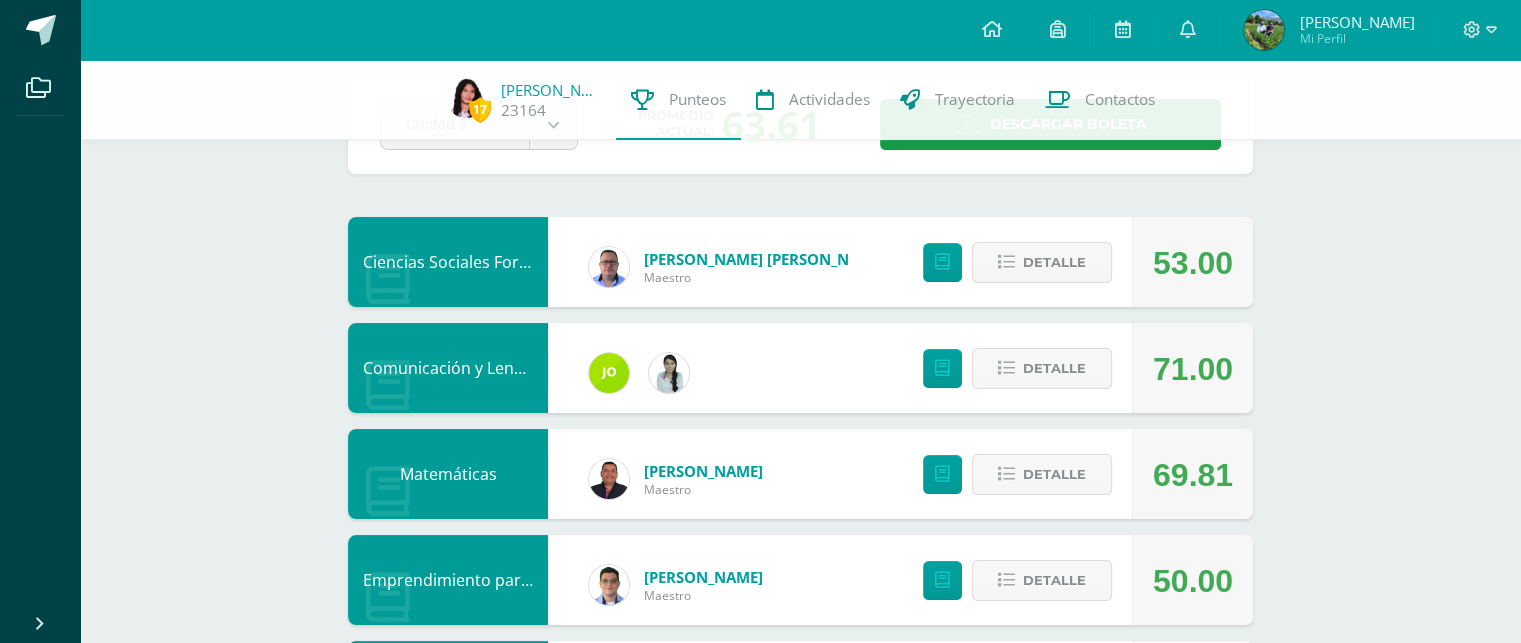 scroll, scrollTop: 58, scrollLeft: 0, axis: vertical 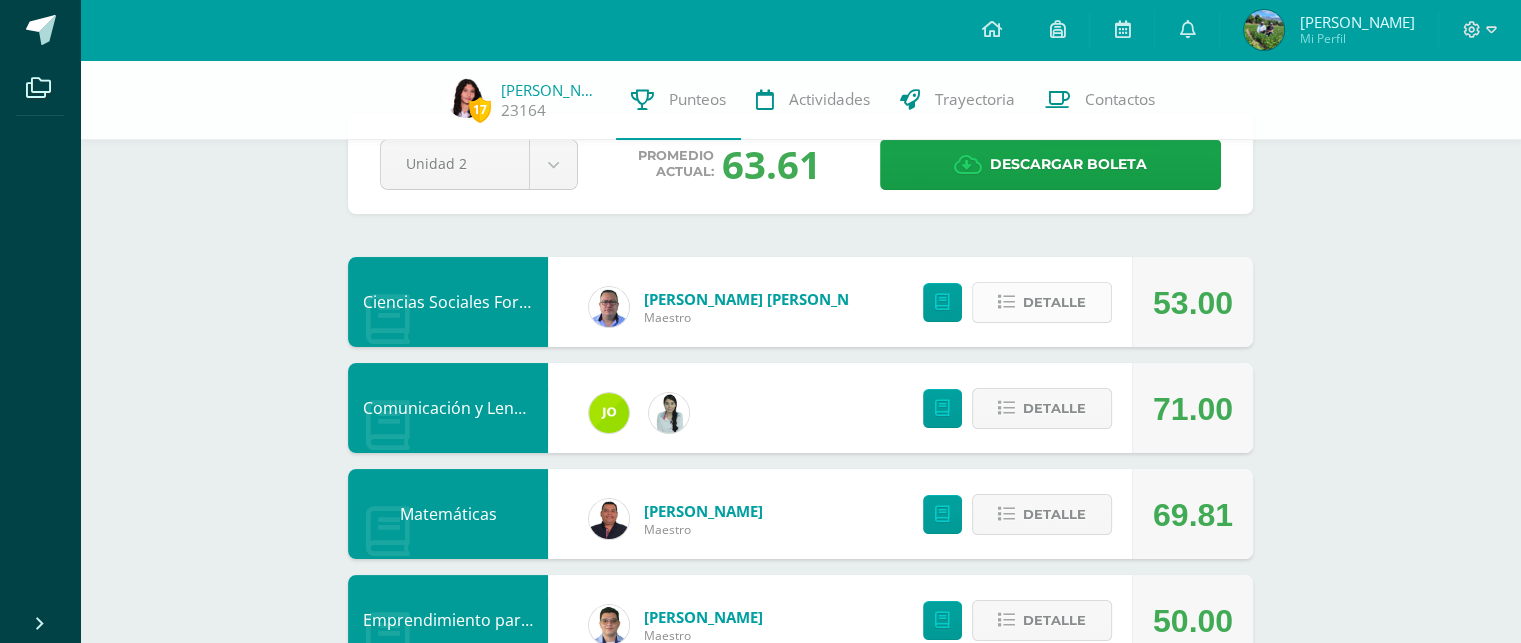 click on "Detalle" at bounding box center (1054, 302) 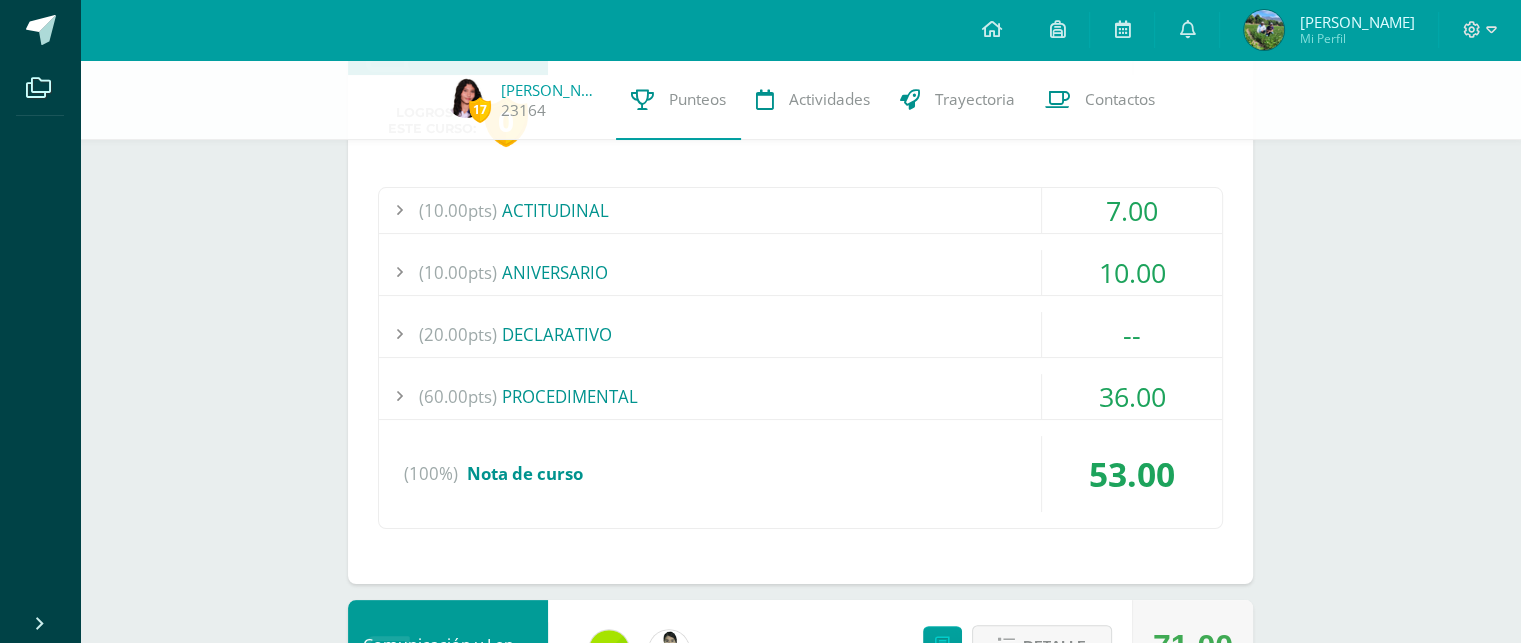 scroll, scrollTop: 290, scrollLeft: 0, axis: vertical 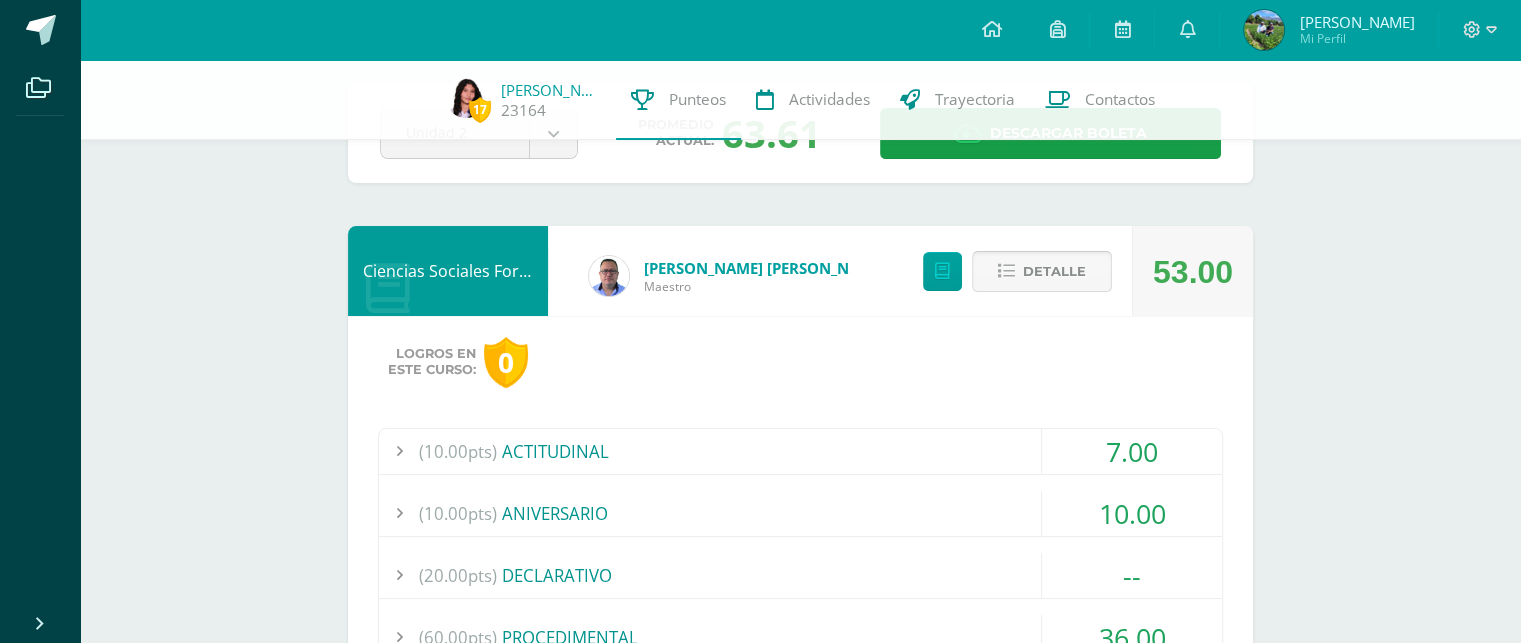 click on "Detalle" at bounding box center [1054, 271] 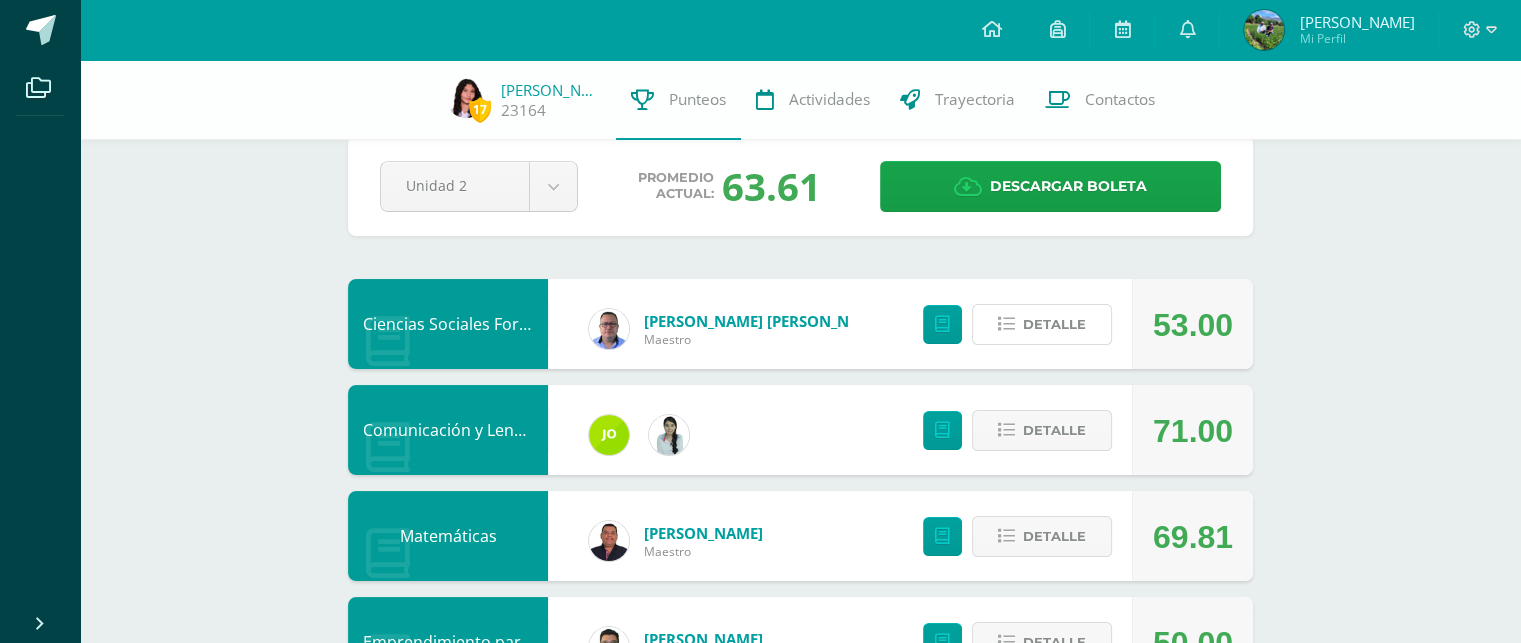 scroll, scrollTop: 17, scrollLeft: 0, axis: vertical 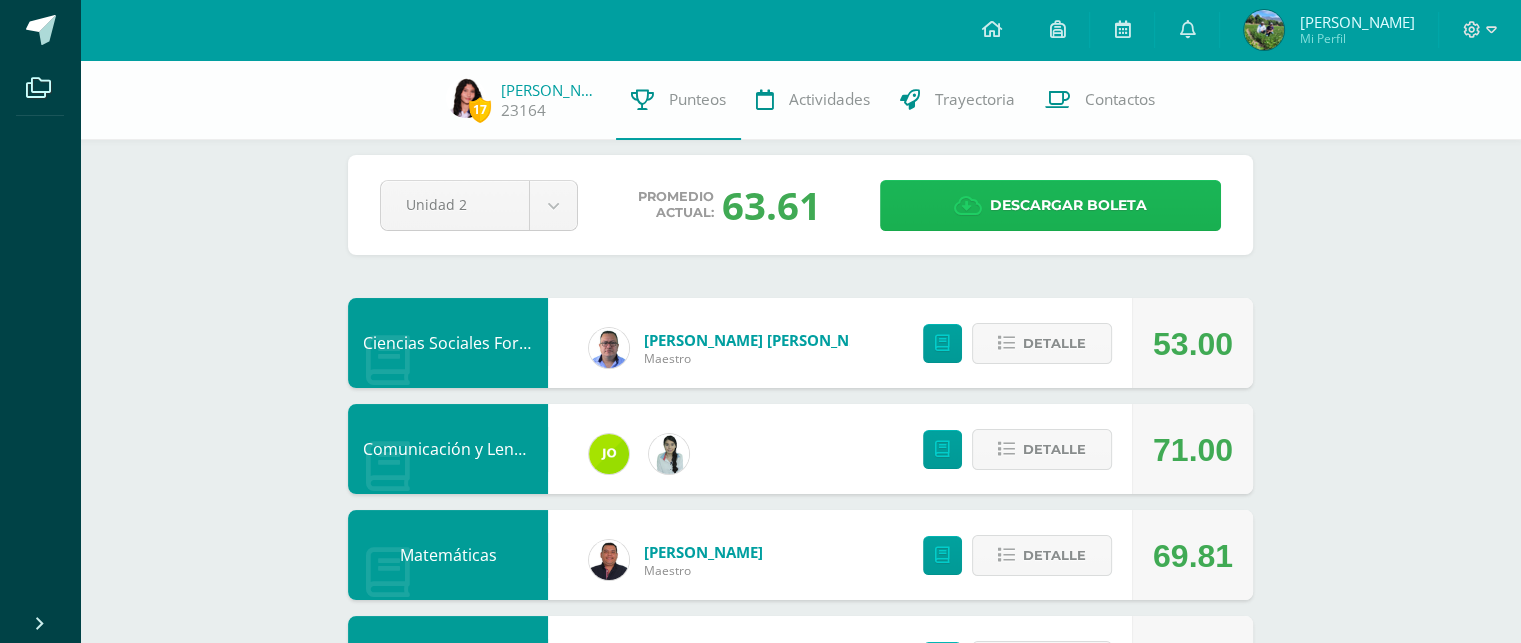 click on "Descargar boleta" at bounding box center [1068, 205] 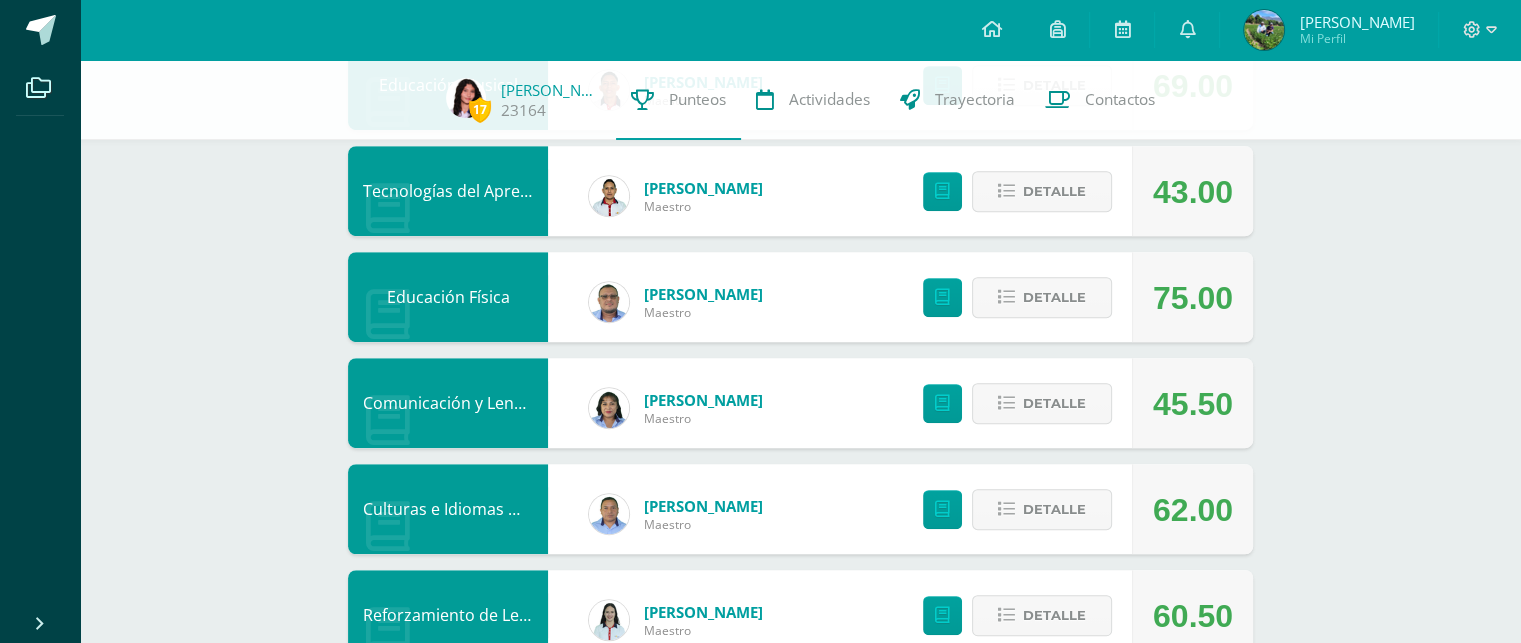scroll, scrollTop: 1144, scrollLeft: 0, axis: vertical 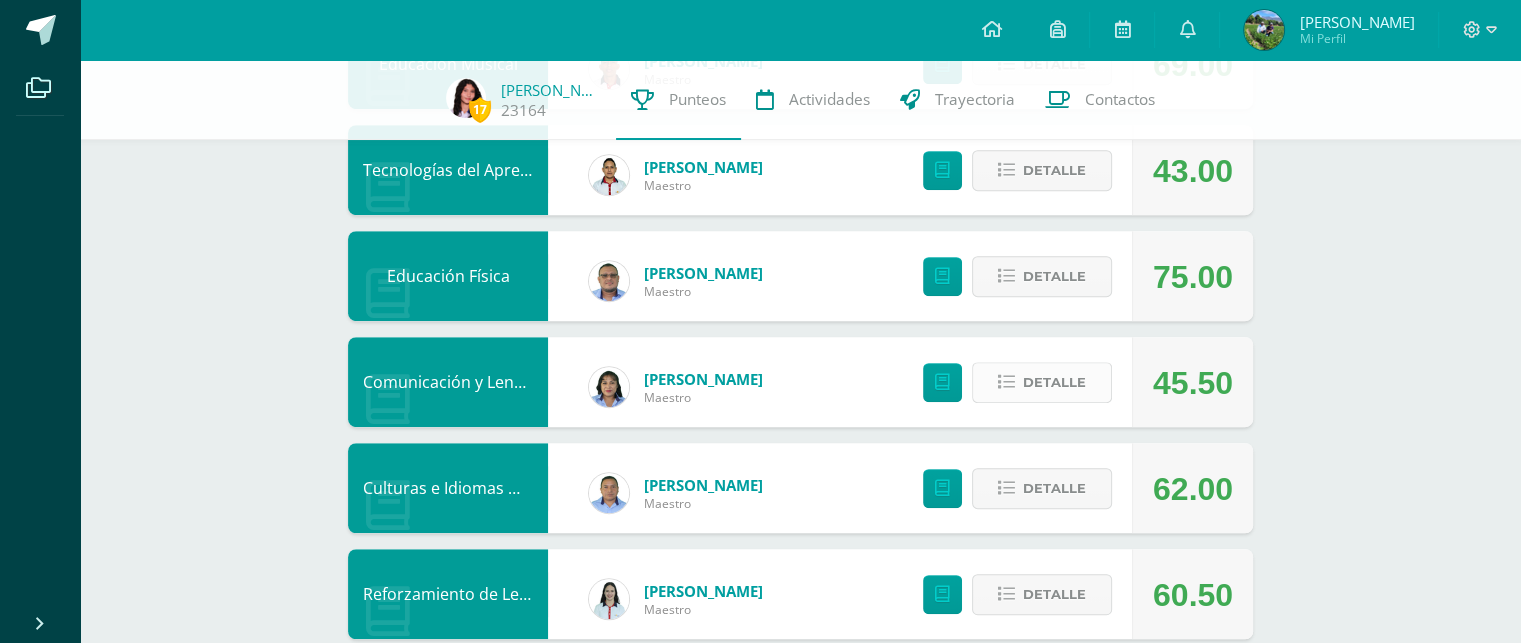 click on "Detalle" at bounding box center (1054, 382) 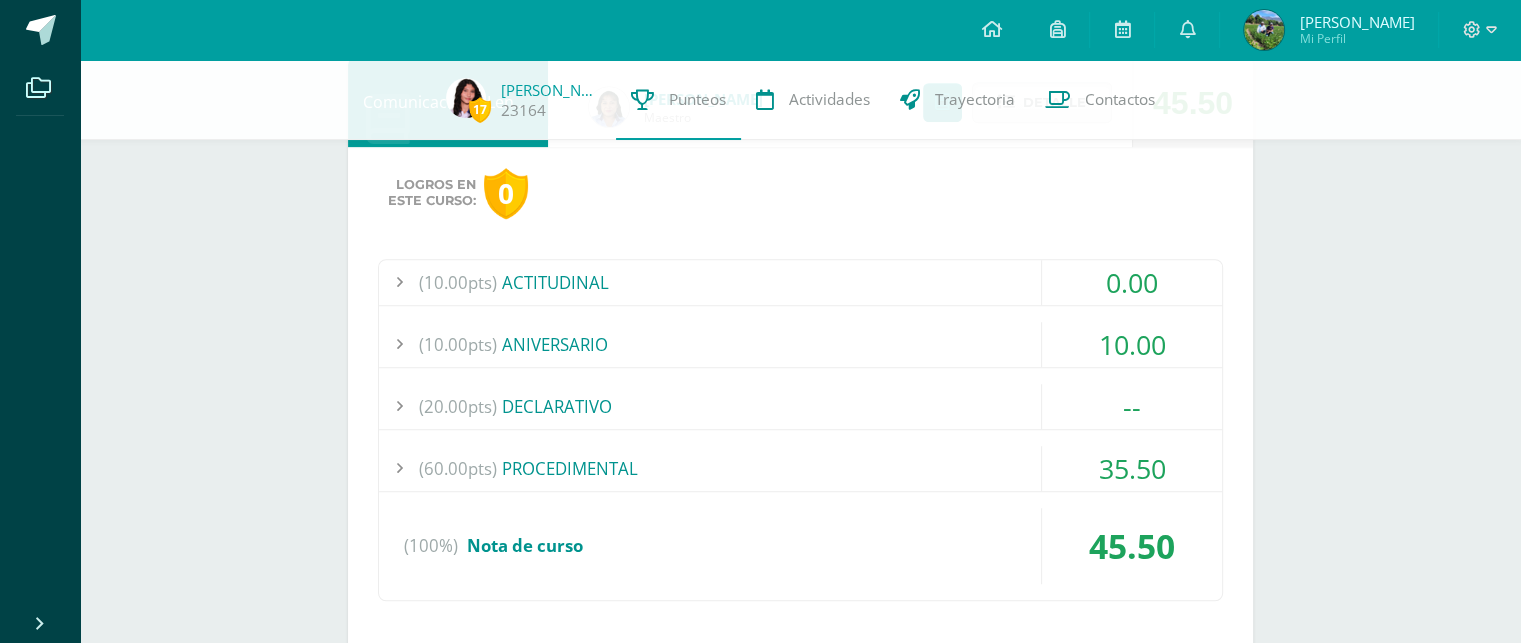scroll, scrollTop: 1427, scrollLeft: 0, axis: vertical 